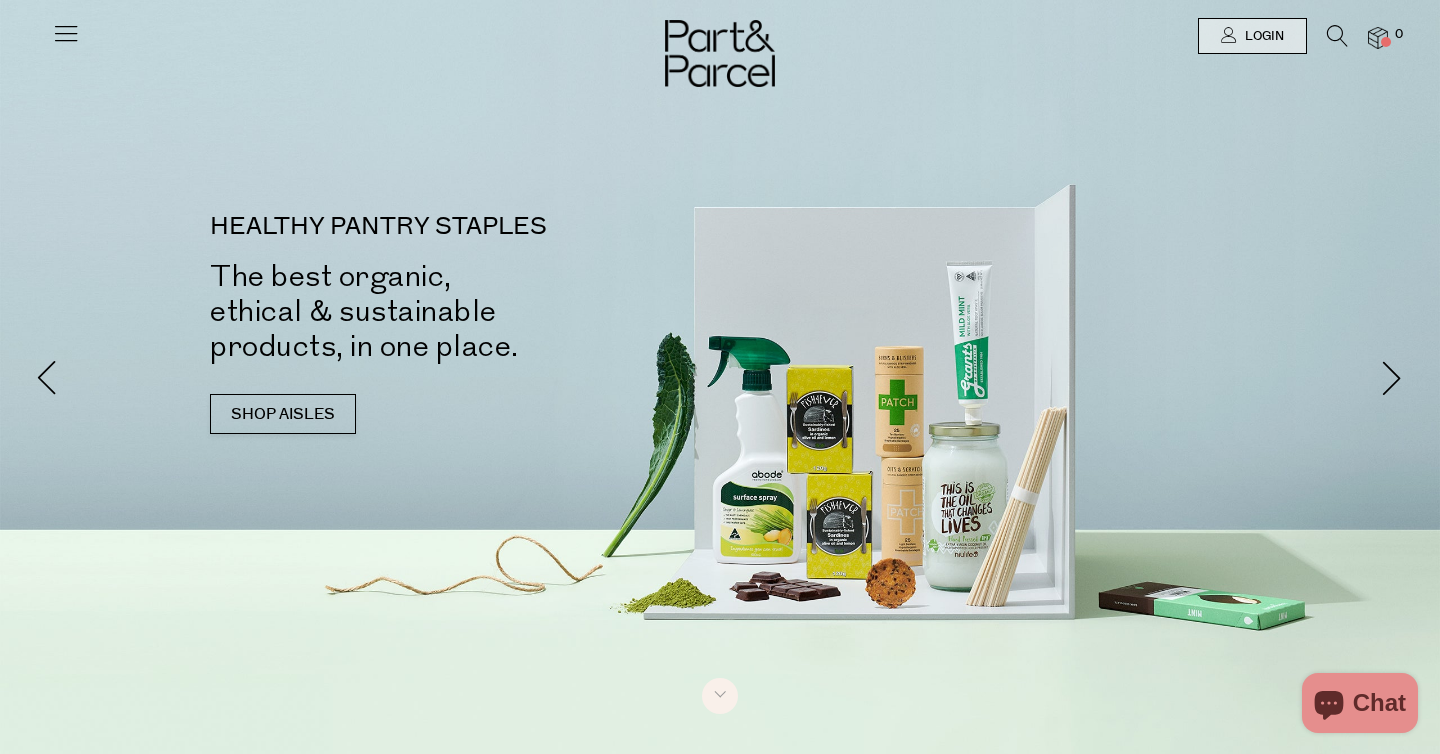 scroll, scrollTop: 0, scrollLeft: 0, axis: both 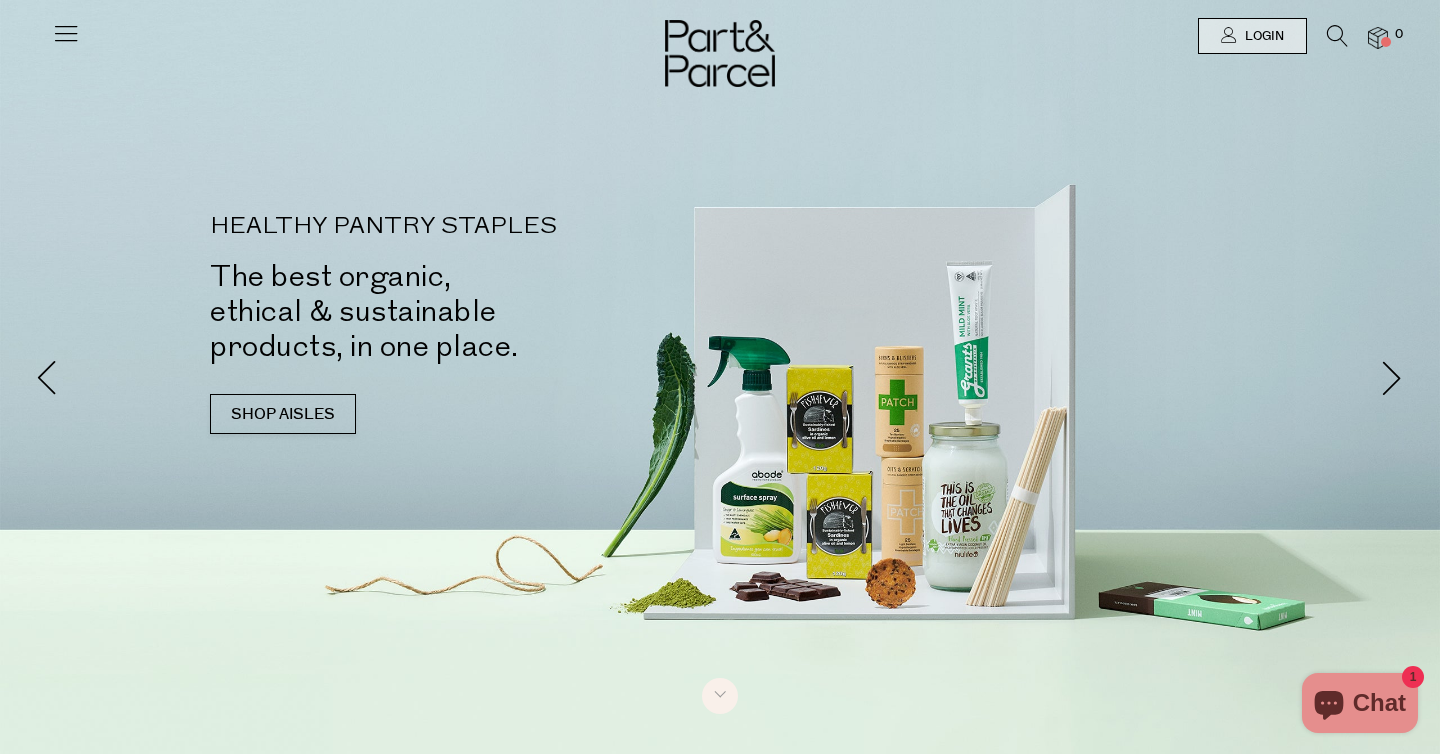 click at bounding box center [720, 53] 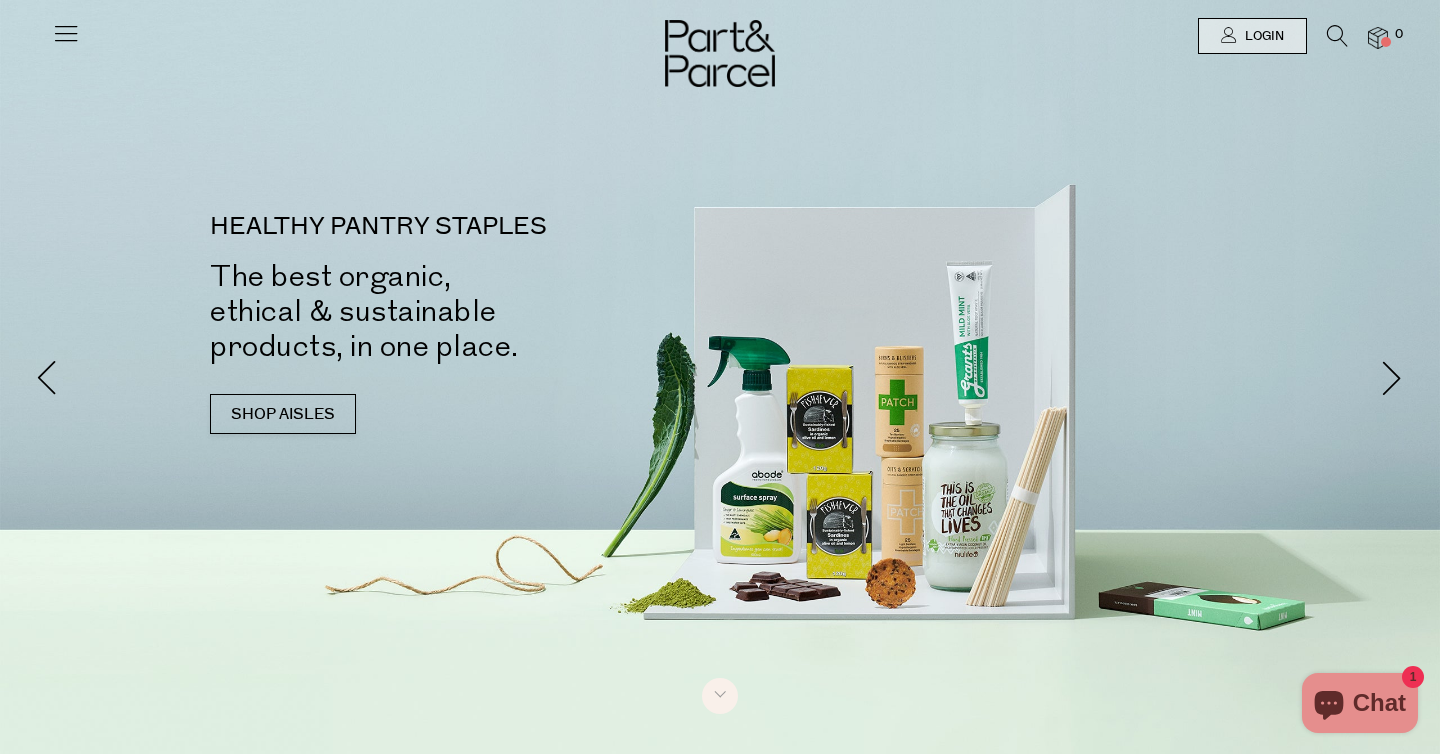scroll, scrollTop: 0, scrollLeft: 0, axis: both 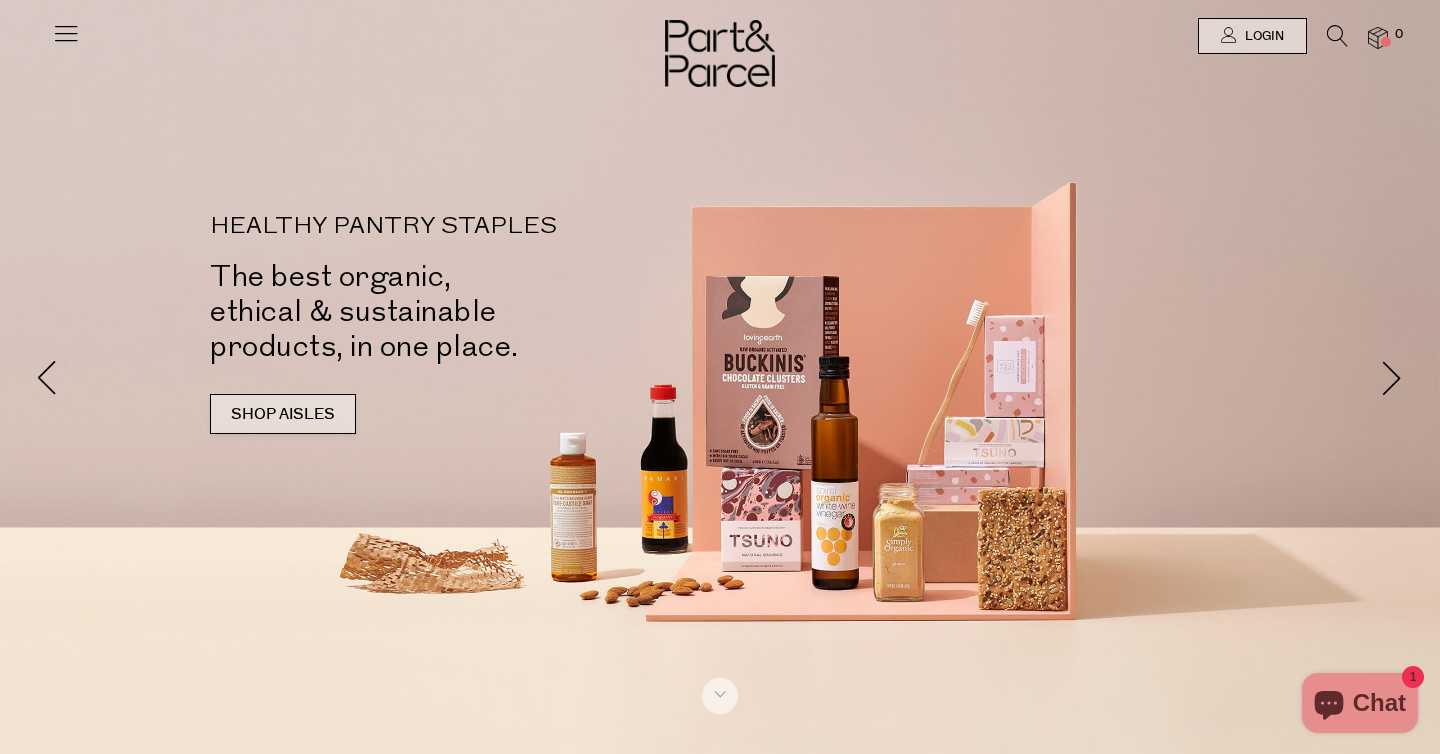 click on "SHOP AISLES" at bounding box center [283, 414] 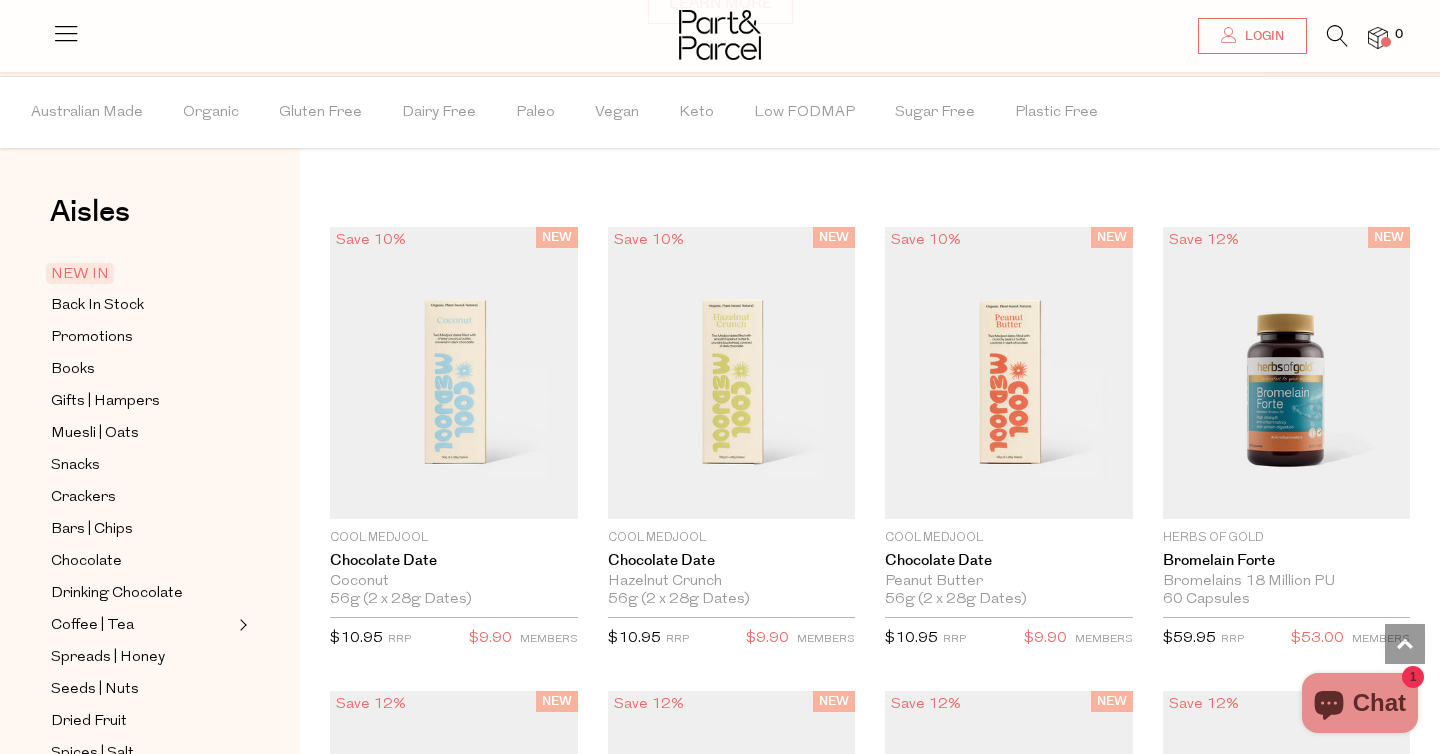 scroll, scrollTop: 1546, scrollLeft: 0, axis: vertical 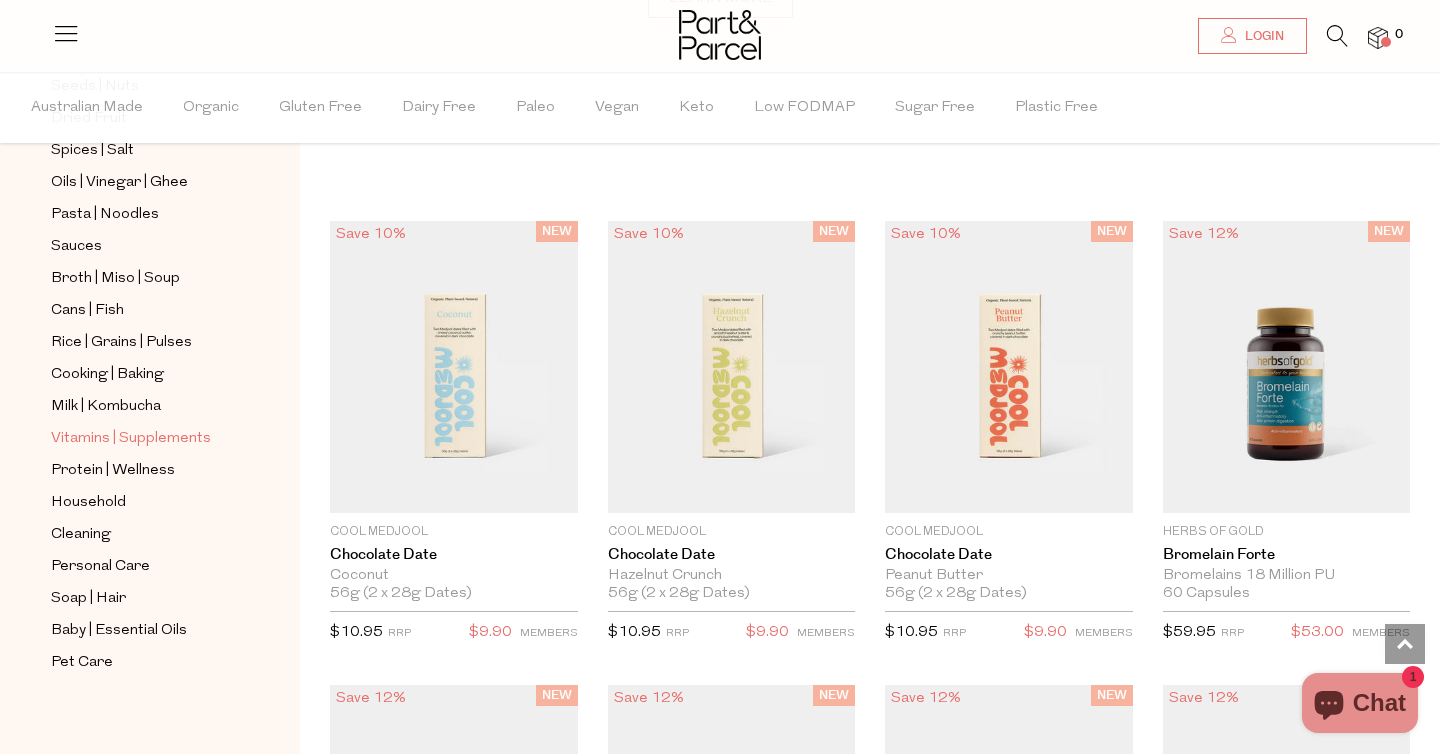 click on "Vitamins | Supplements" at bounding box center [131, 439] 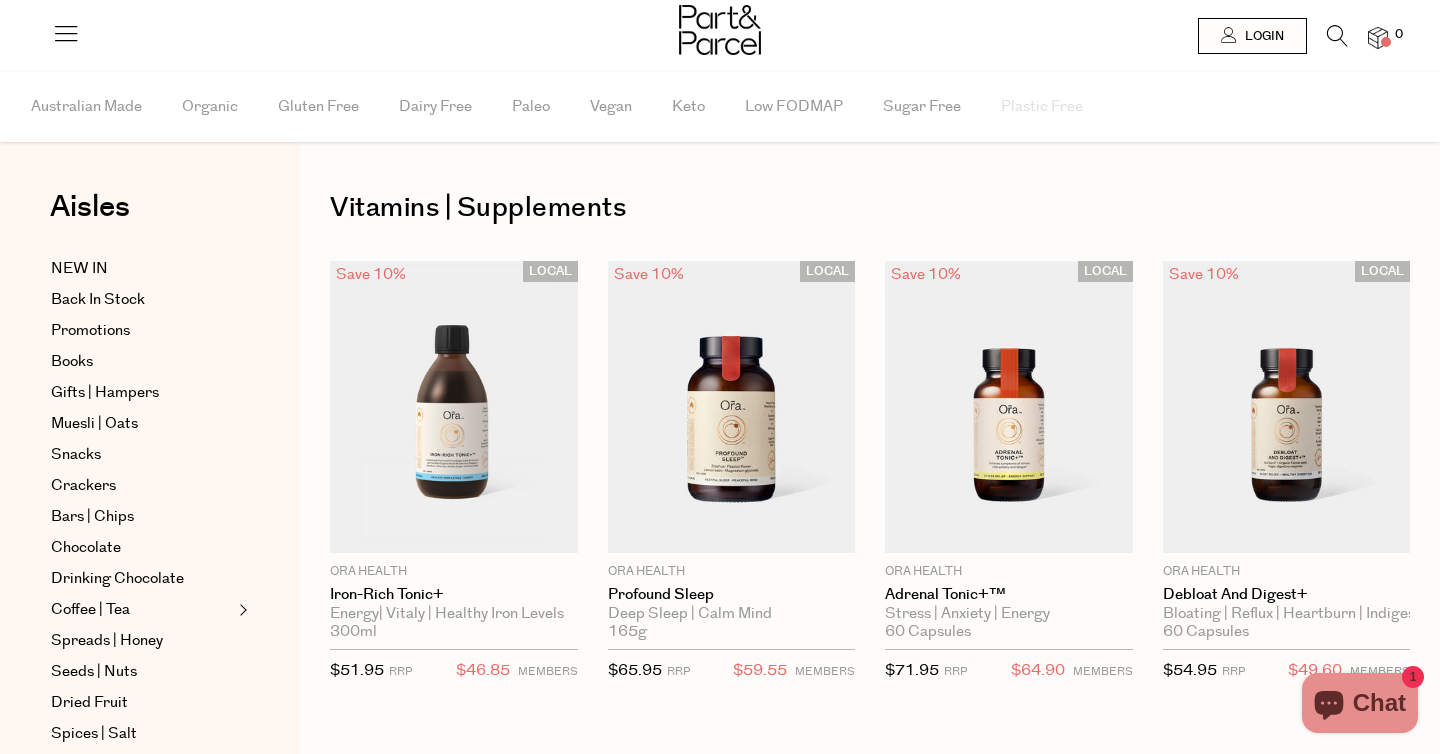 scroll, scrollTop: 0, scrollLeft: 0, axis: both 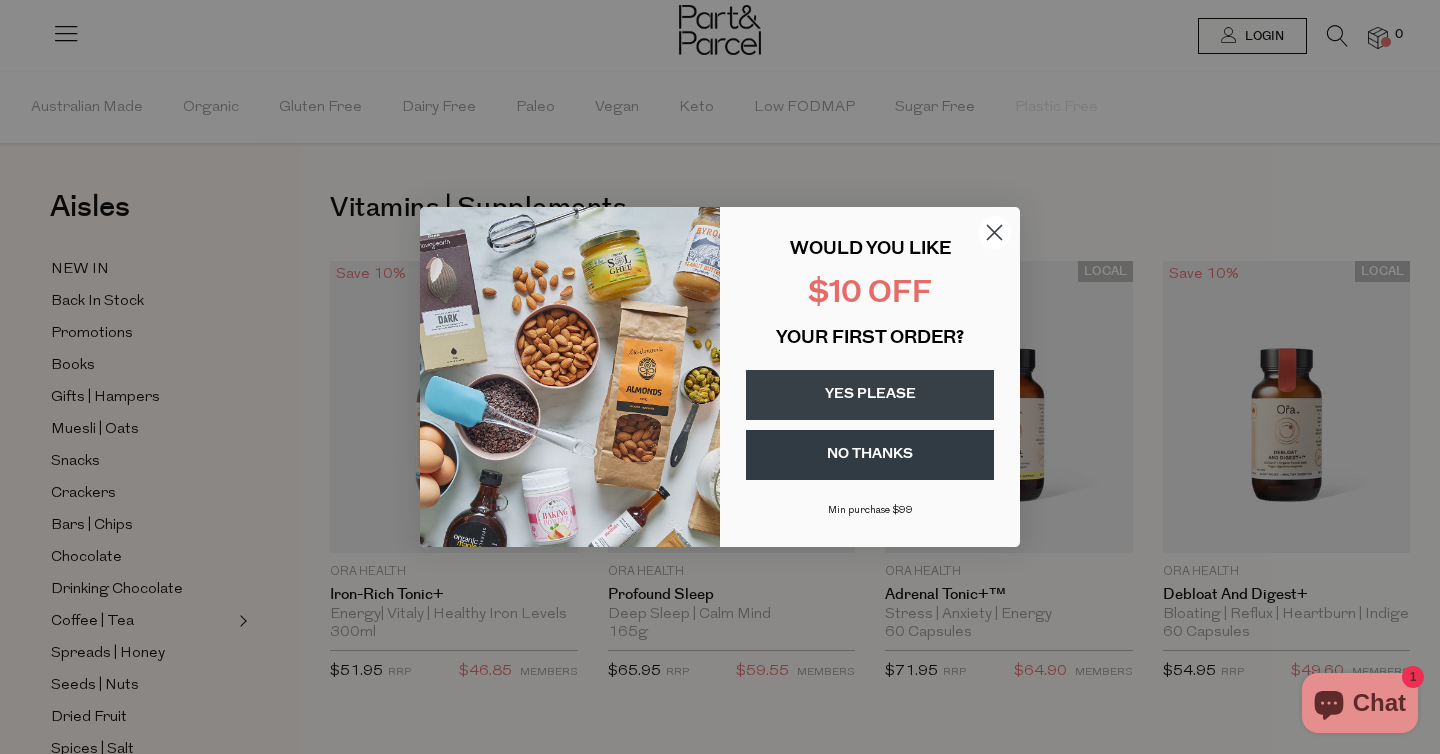 click on "YES PLEASE" at bounding box center (870, 395) 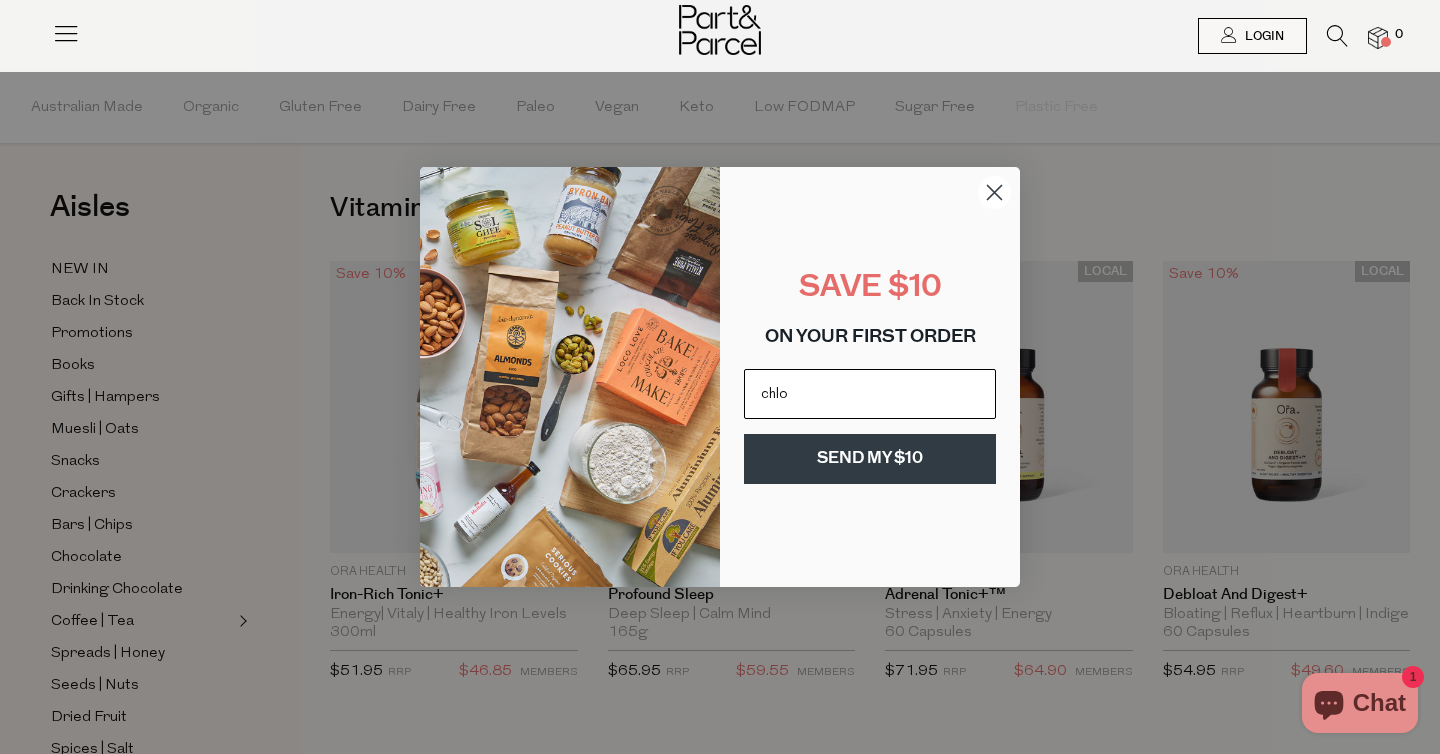 type on "chloertbb@gmail.com" 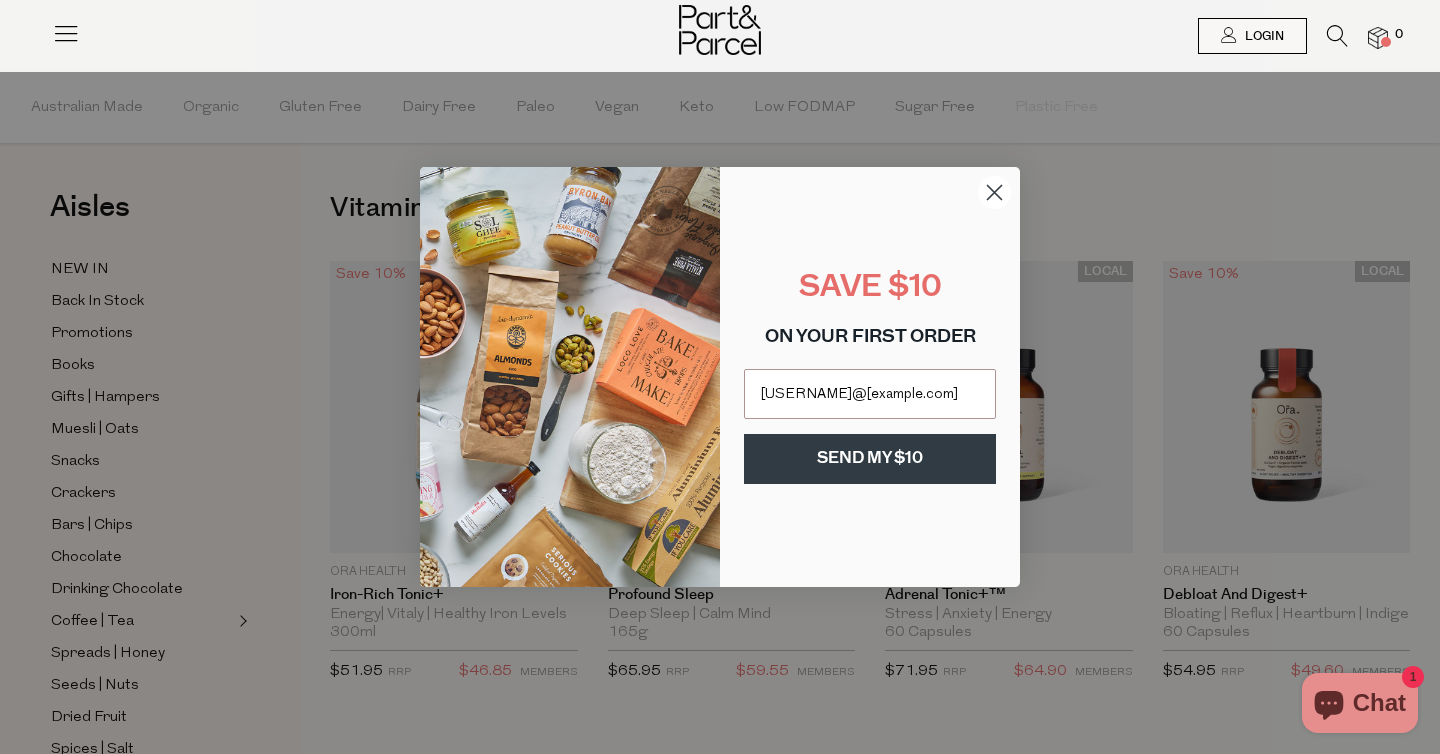 click on "SEND MY $10" at bounding box center [870, 459] 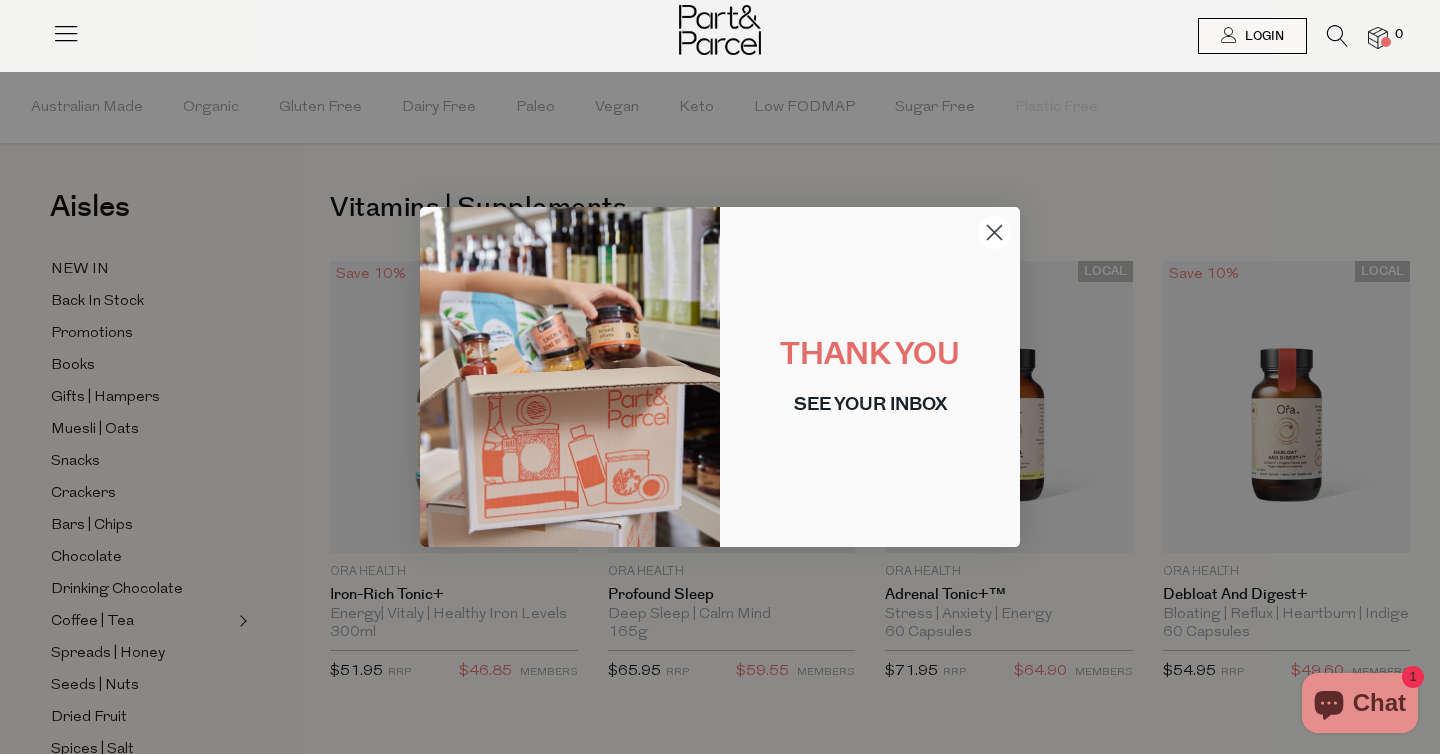 click 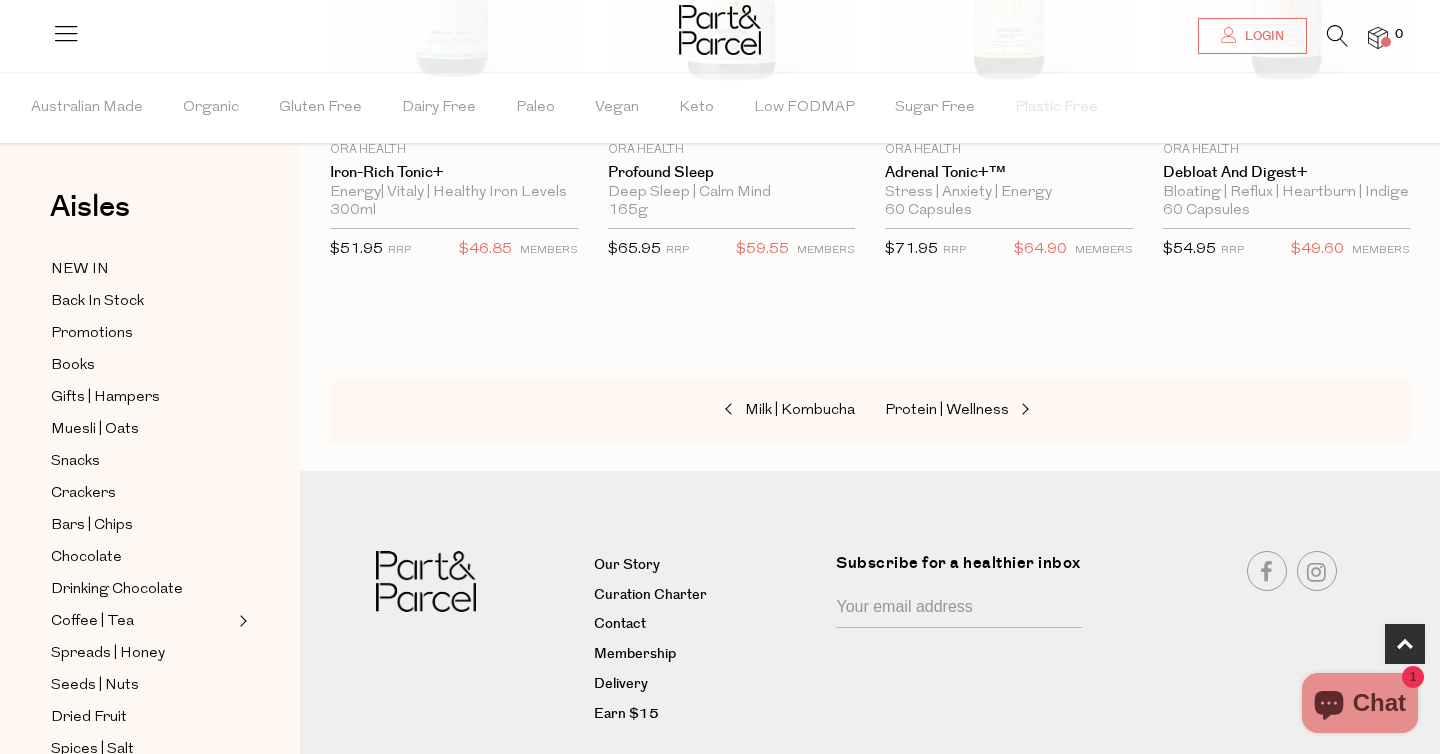 scroll, scrollTop: 424, scrollLeft: 0, axis: vertical 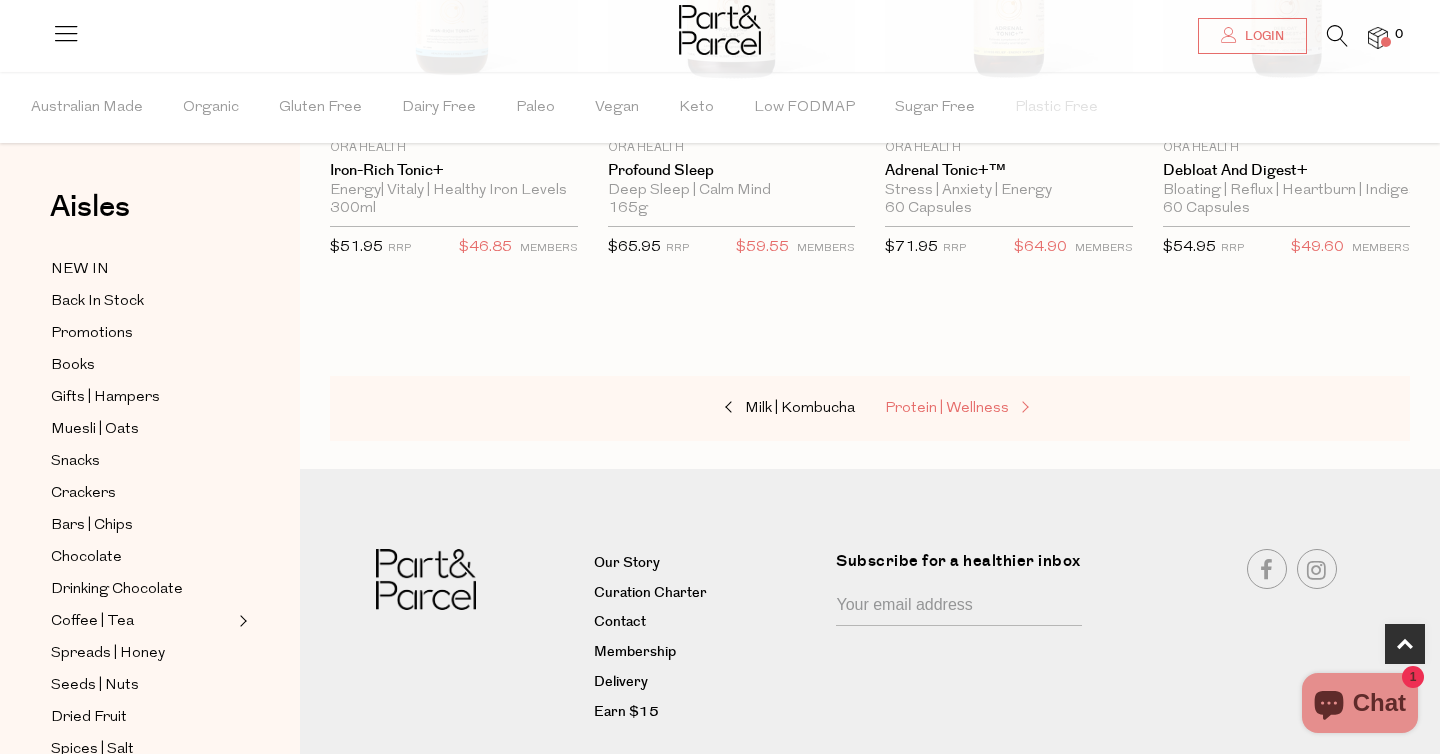 click on "Protein | Wellness" at bounding box center (947, 408) 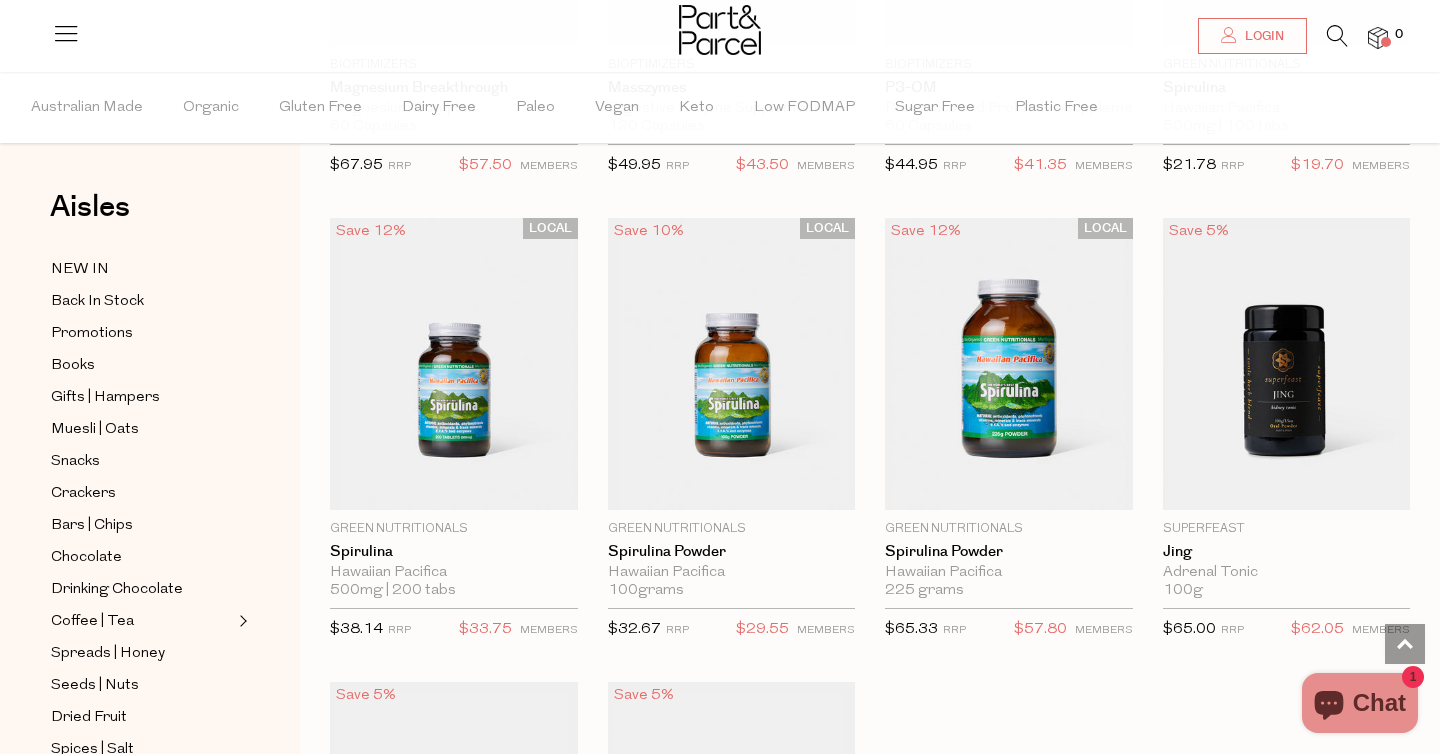 scroll, scrollTop: 5483, scrollLeft: 0, axis: vertical 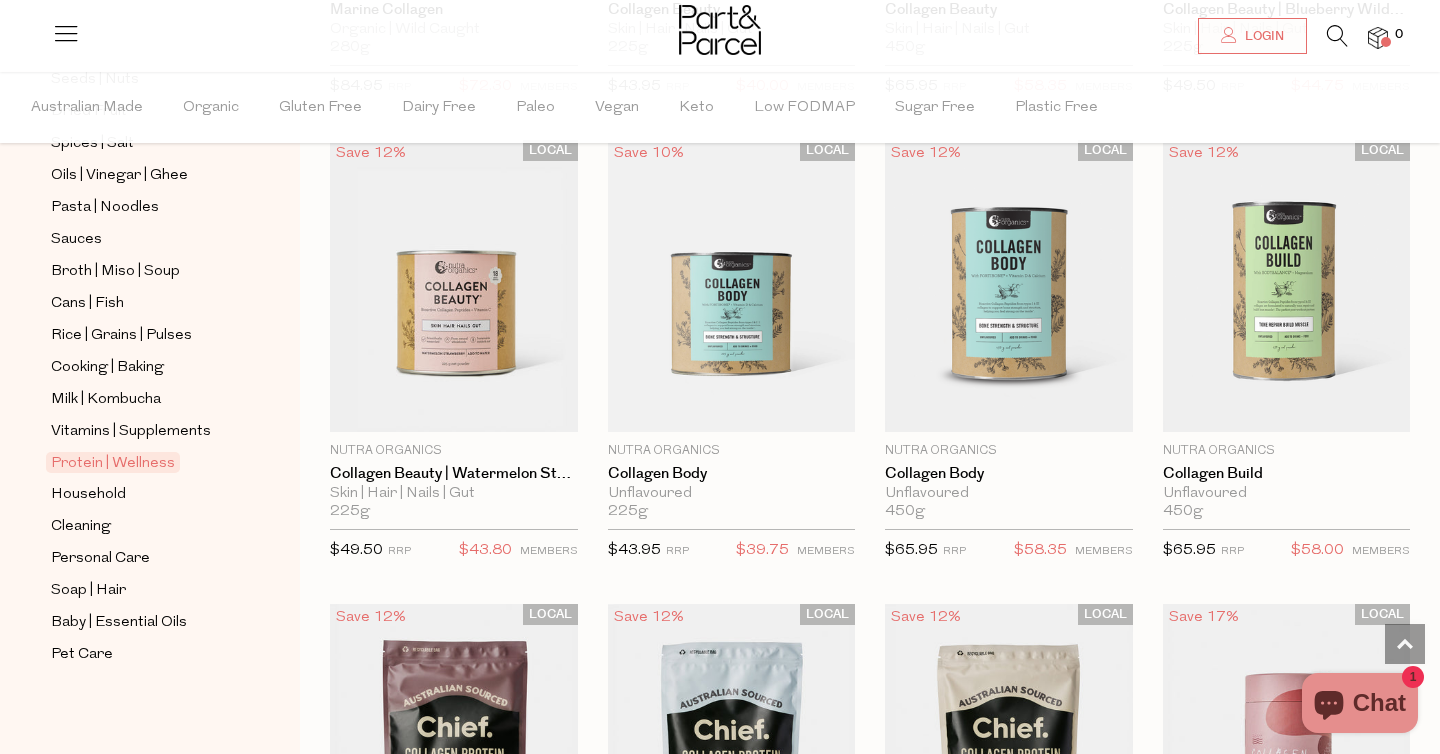 click at bounding box center [1337, 36] 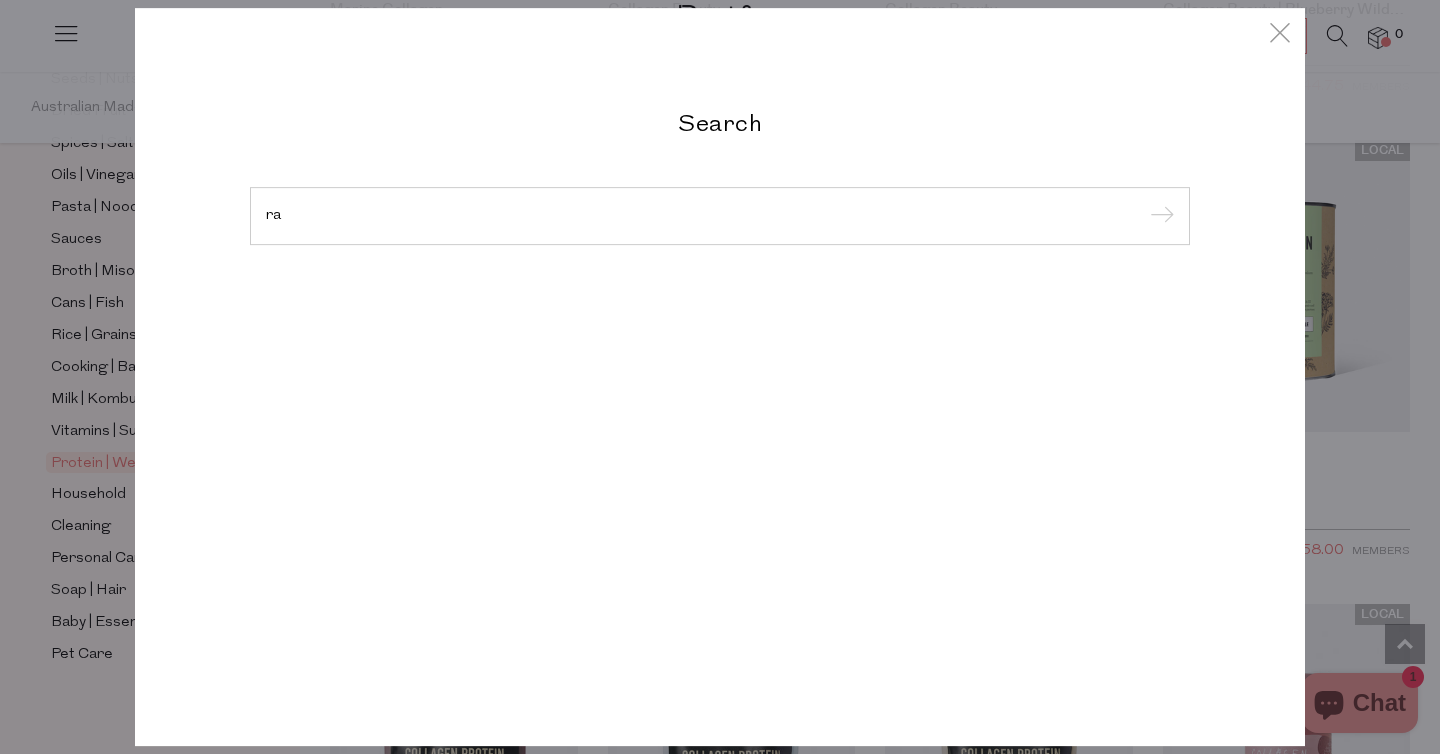 type on "r" 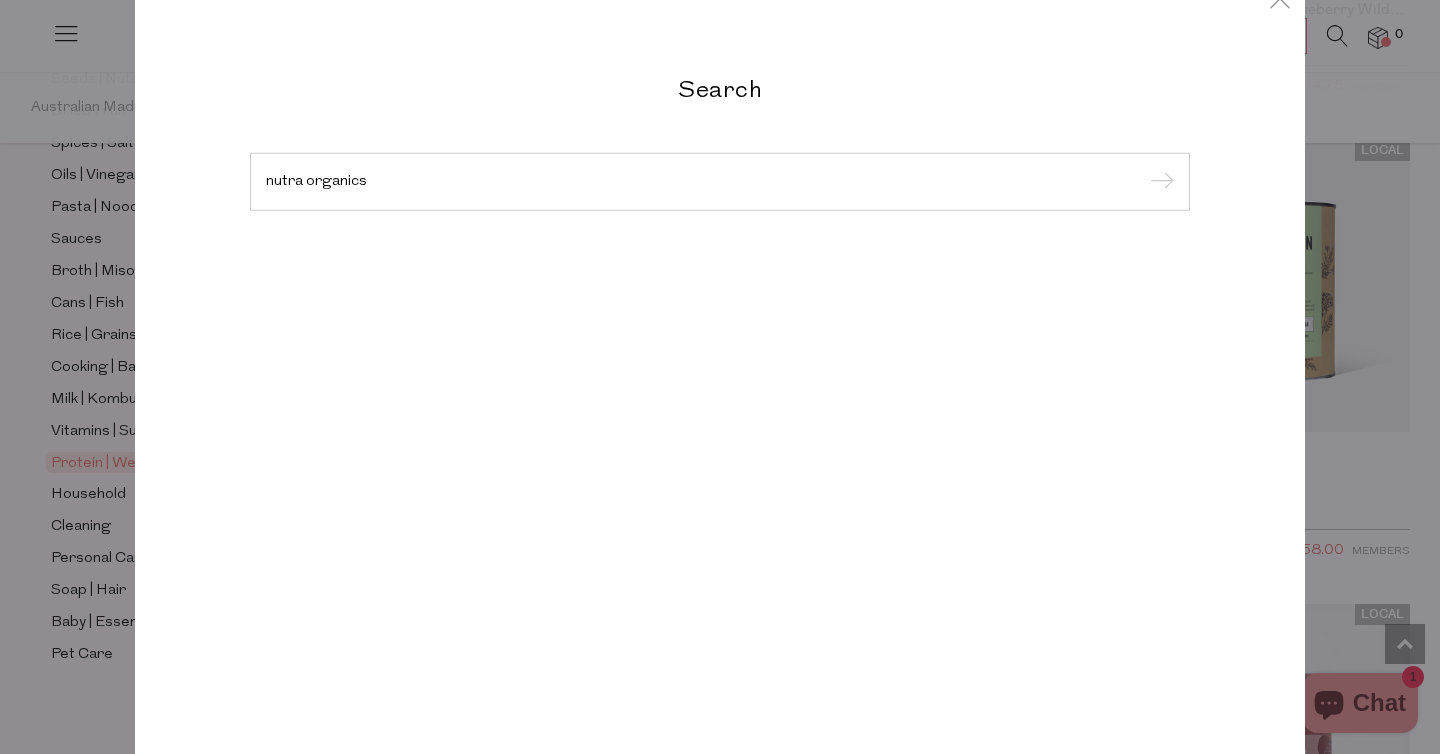 type on "nutra organics" 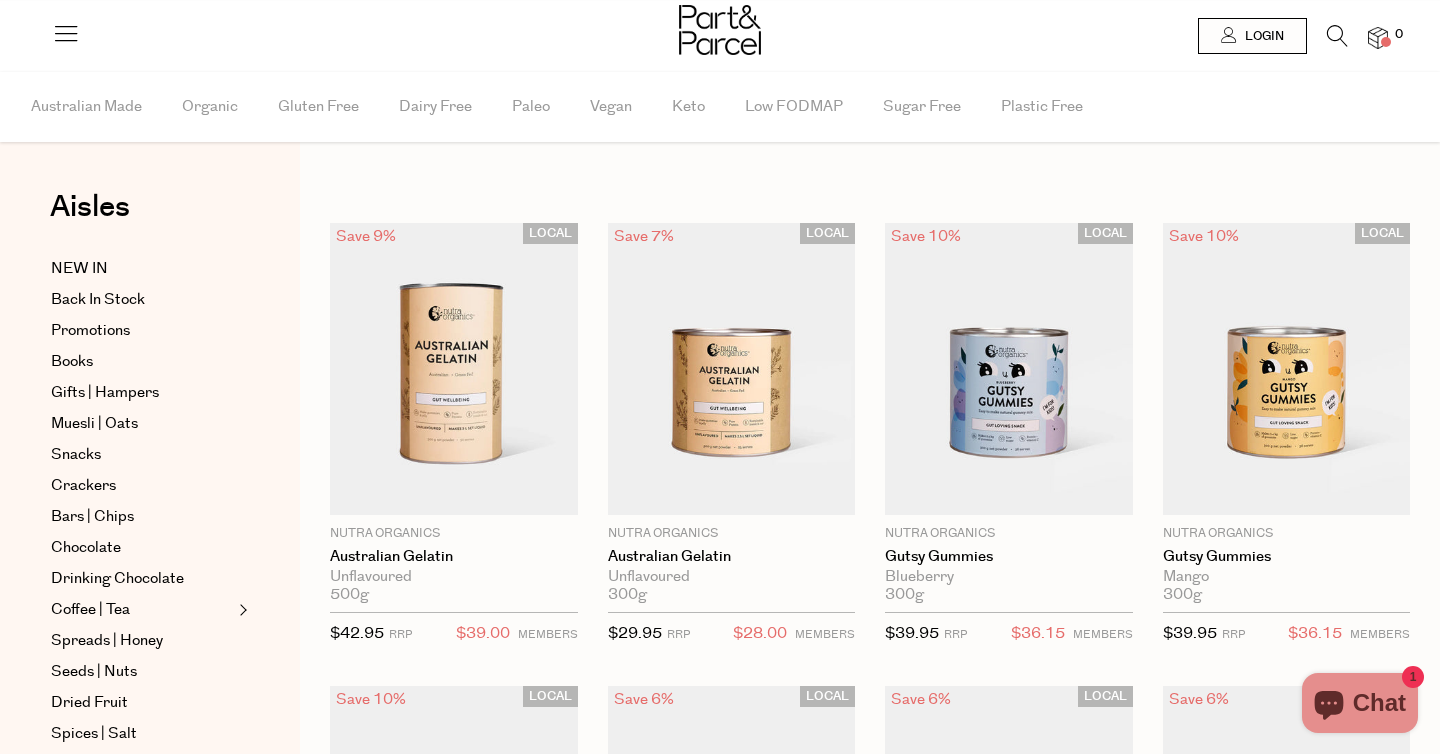 scroll, scrollTop: 0, scrollLeft: 0, axis: both 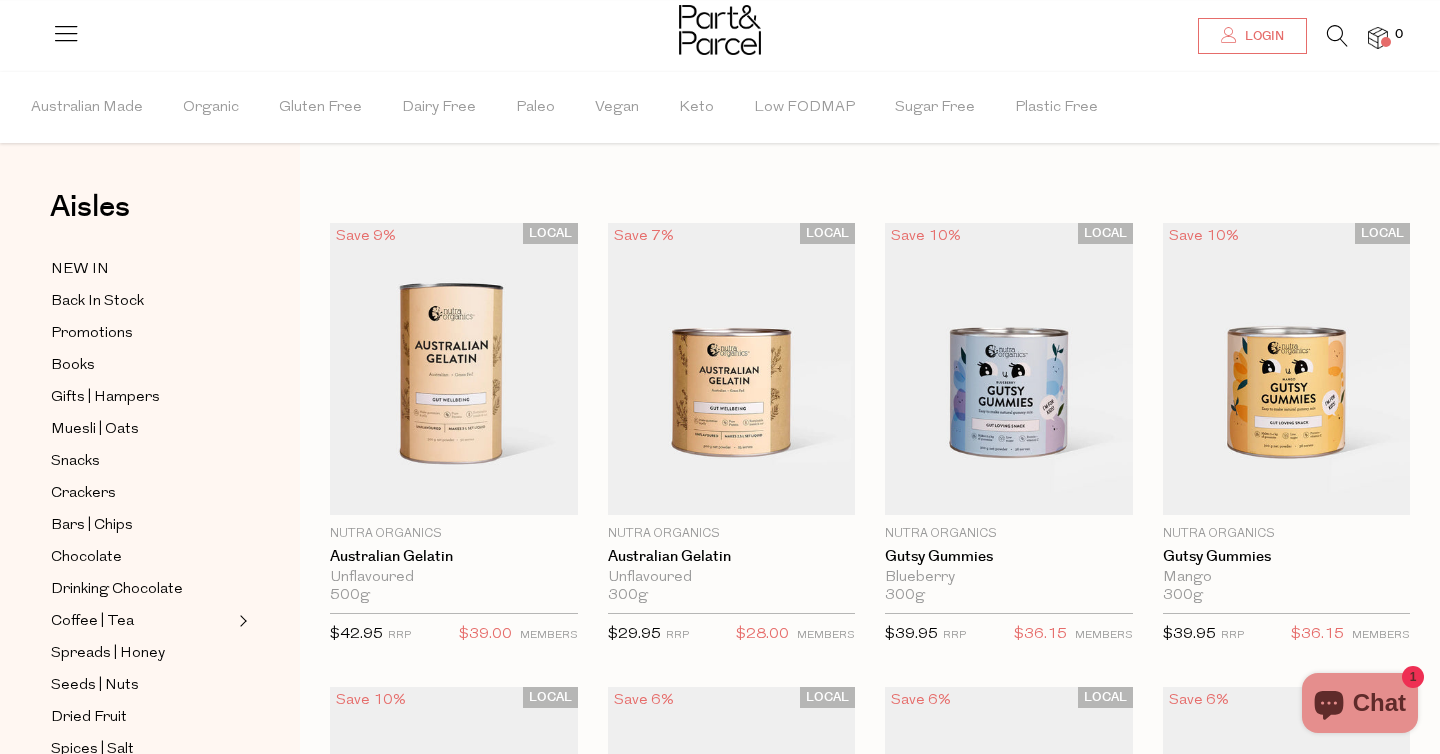 click on "Login" at bounding box center [1262, 36] 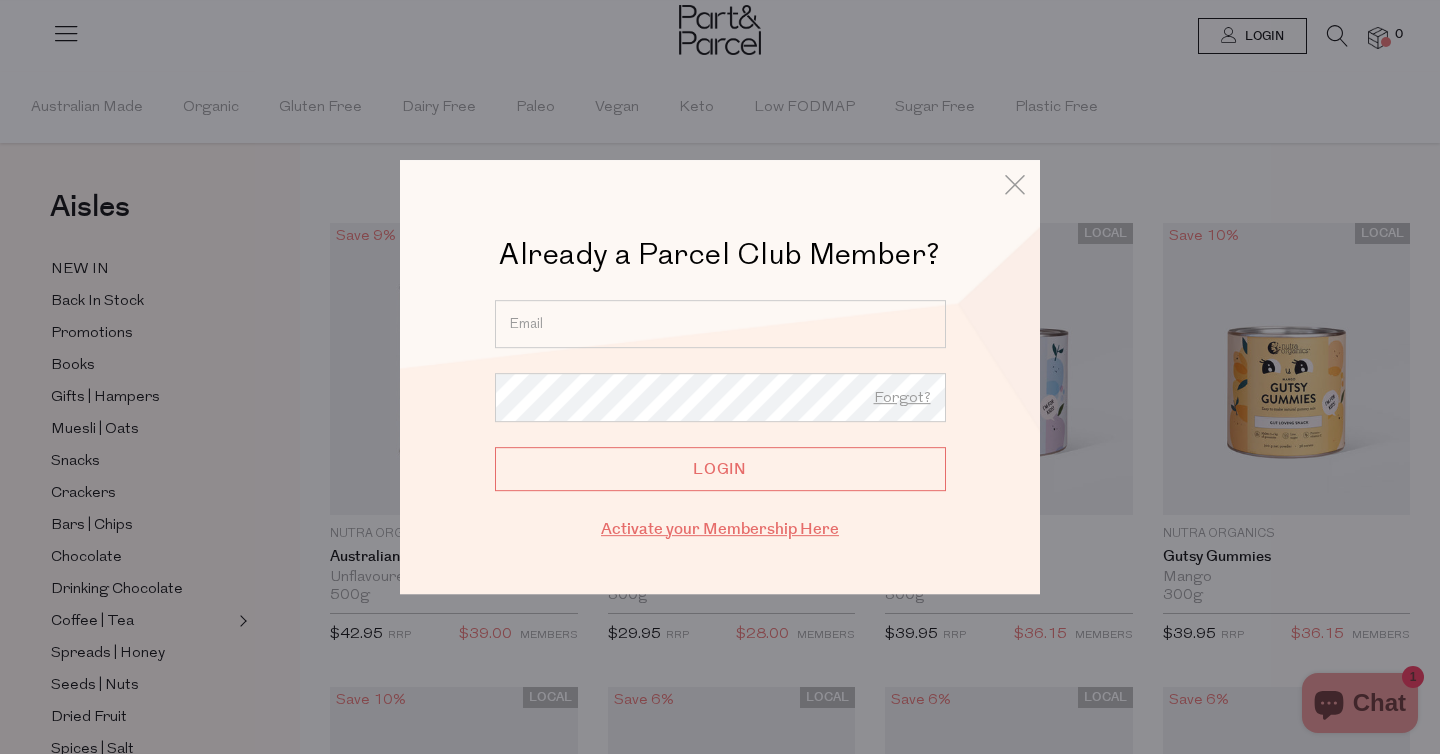 click on "Activate your Membership Here" at bounding box center [720, 529] 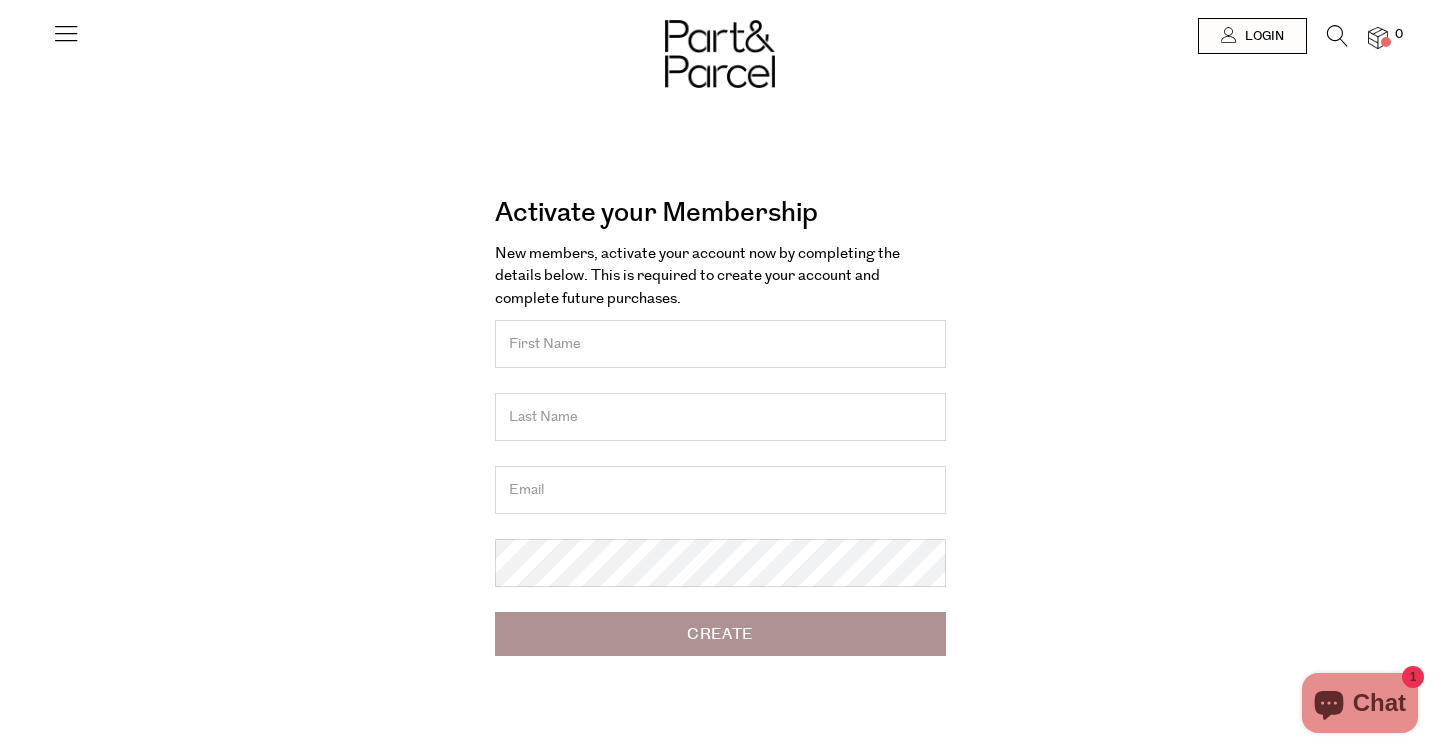scroll, scrollTop: 0, scrollLeft: 0, axis: both 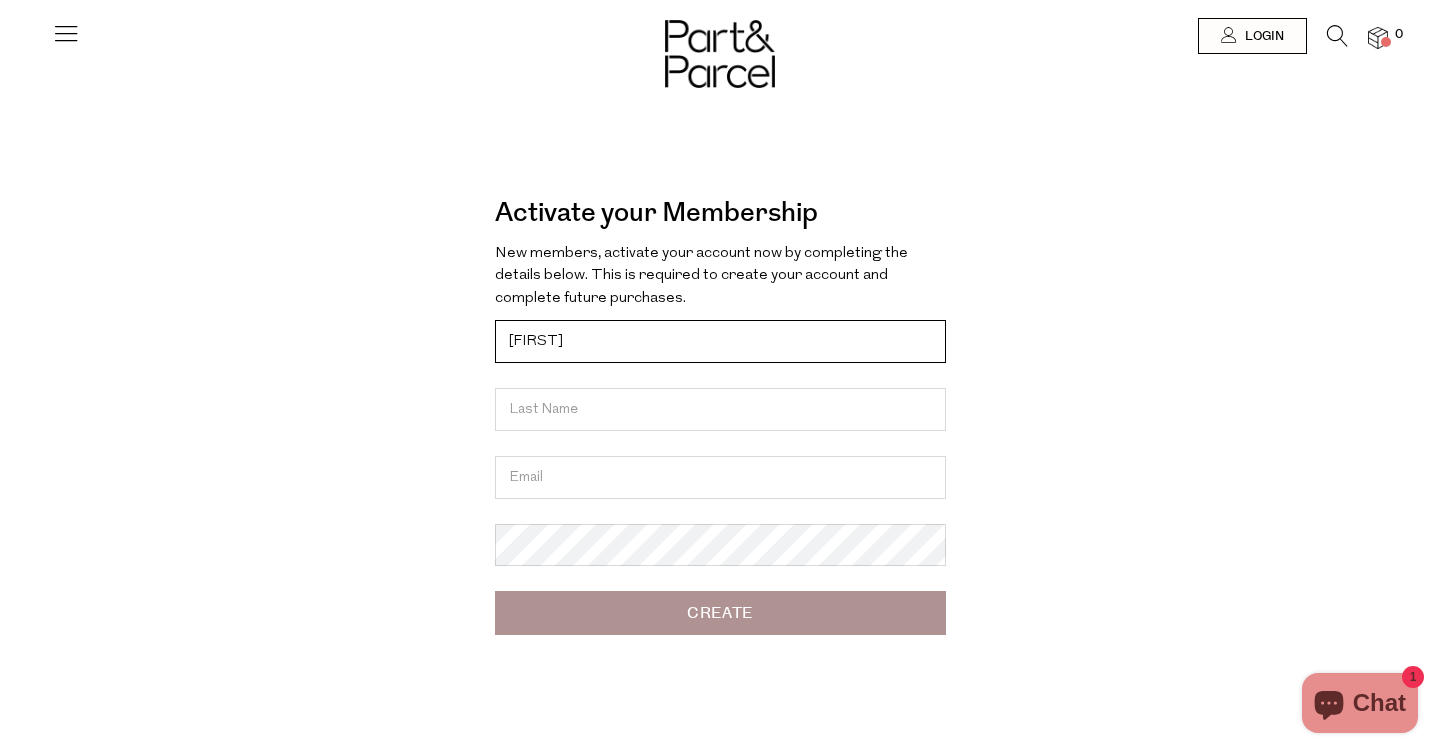 type on "Chloe" 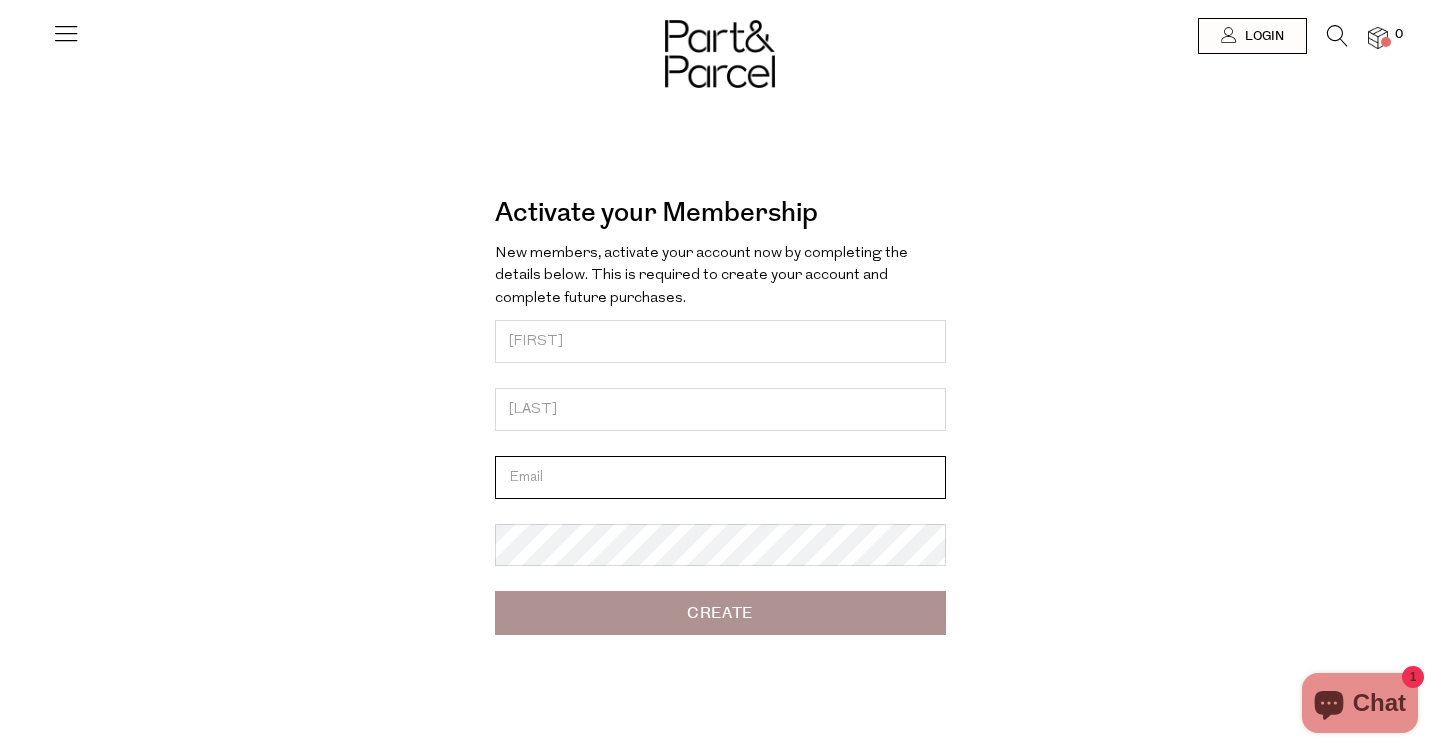 type on "chloertbb@[EMAIL]" 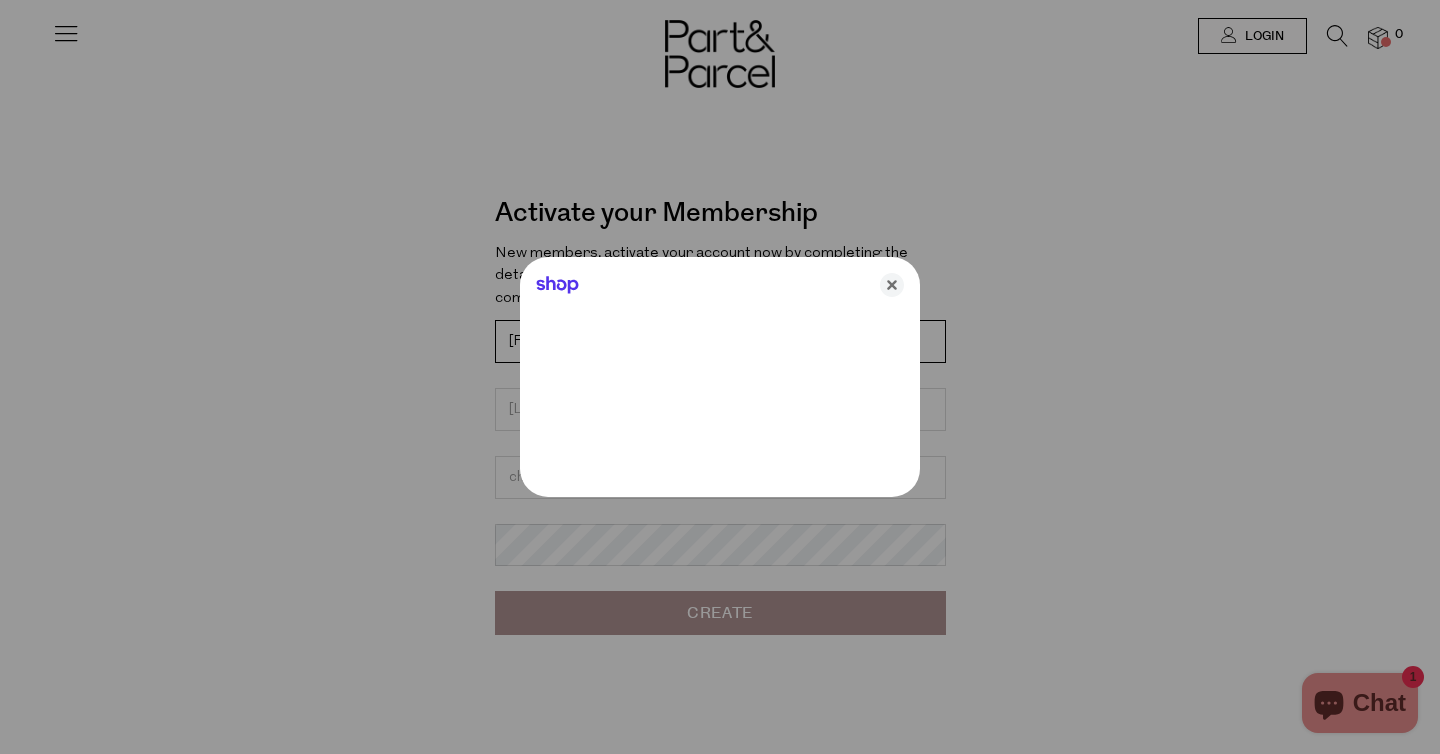 type on "Chloe" 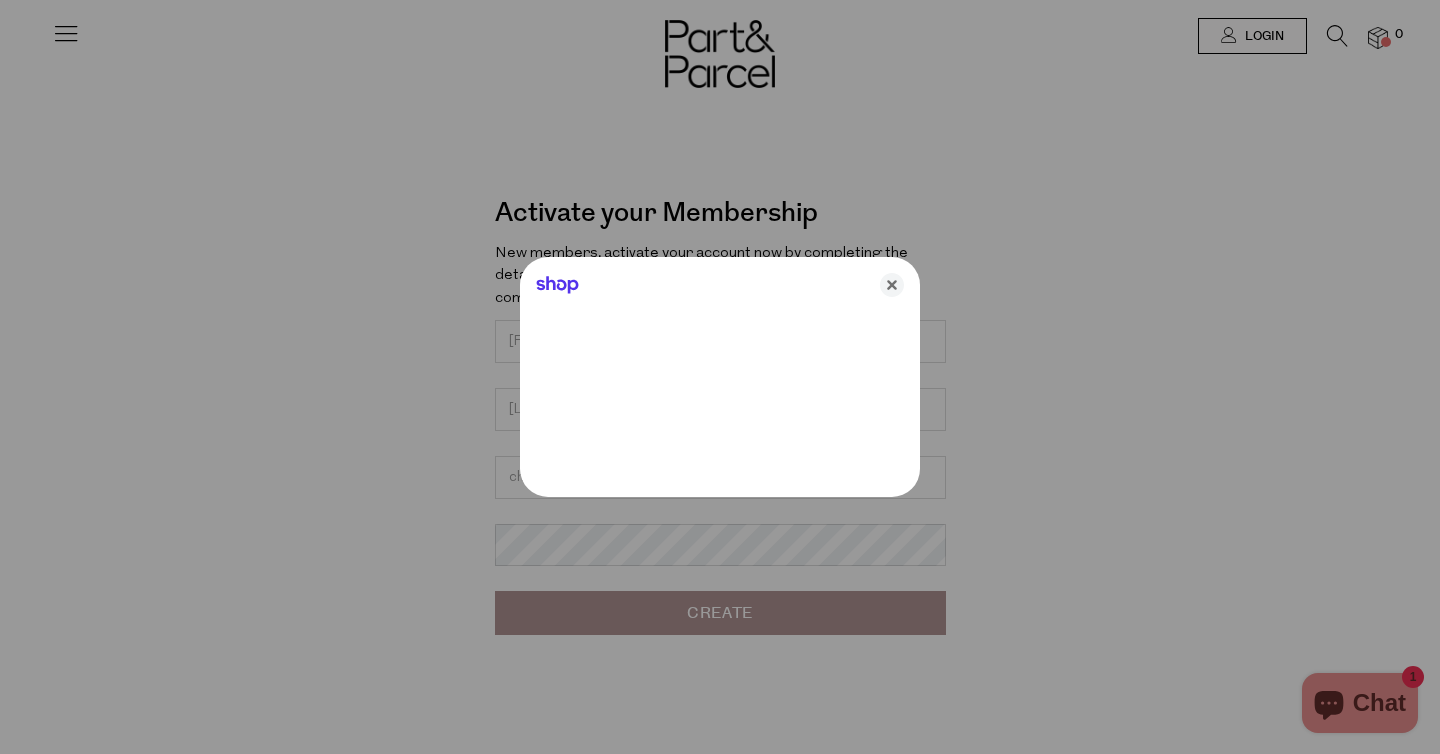 click at bounding box center (720, 377) 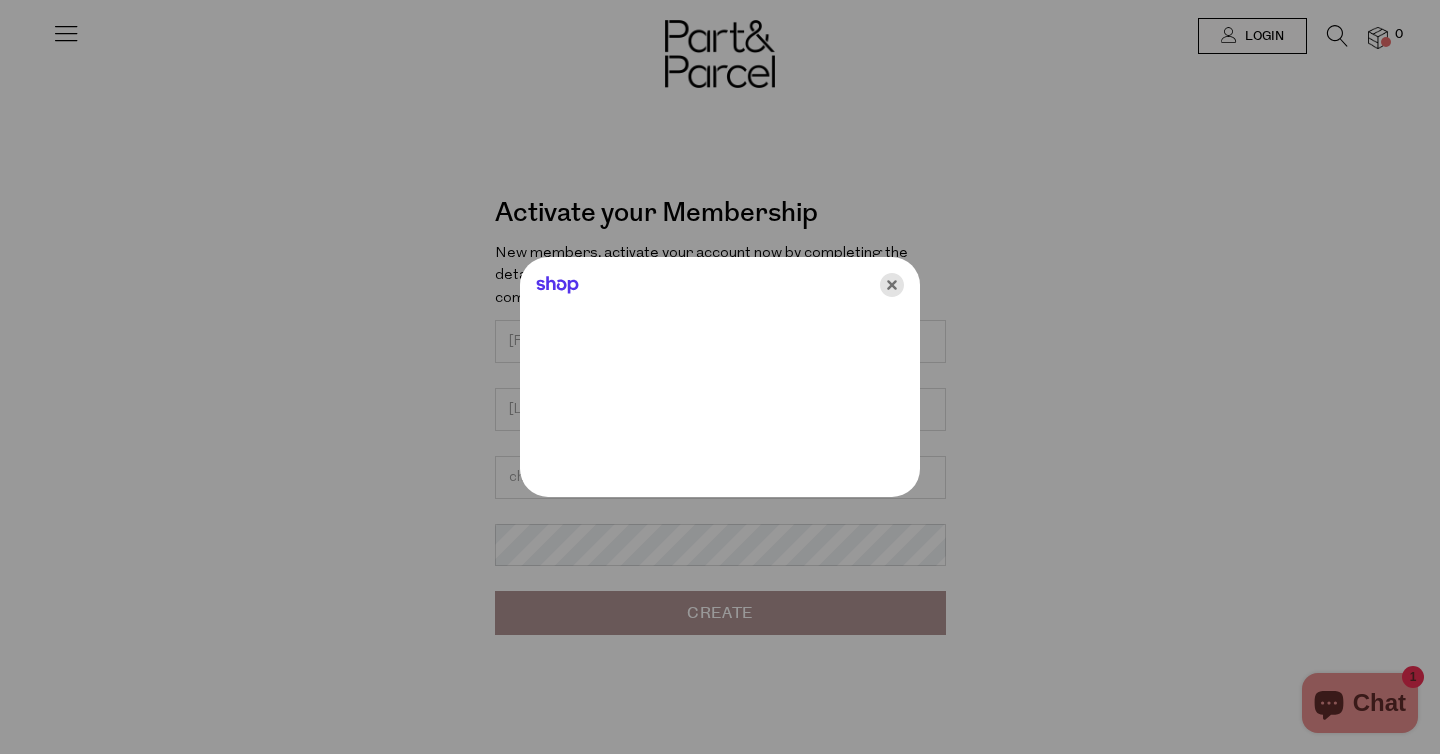 click 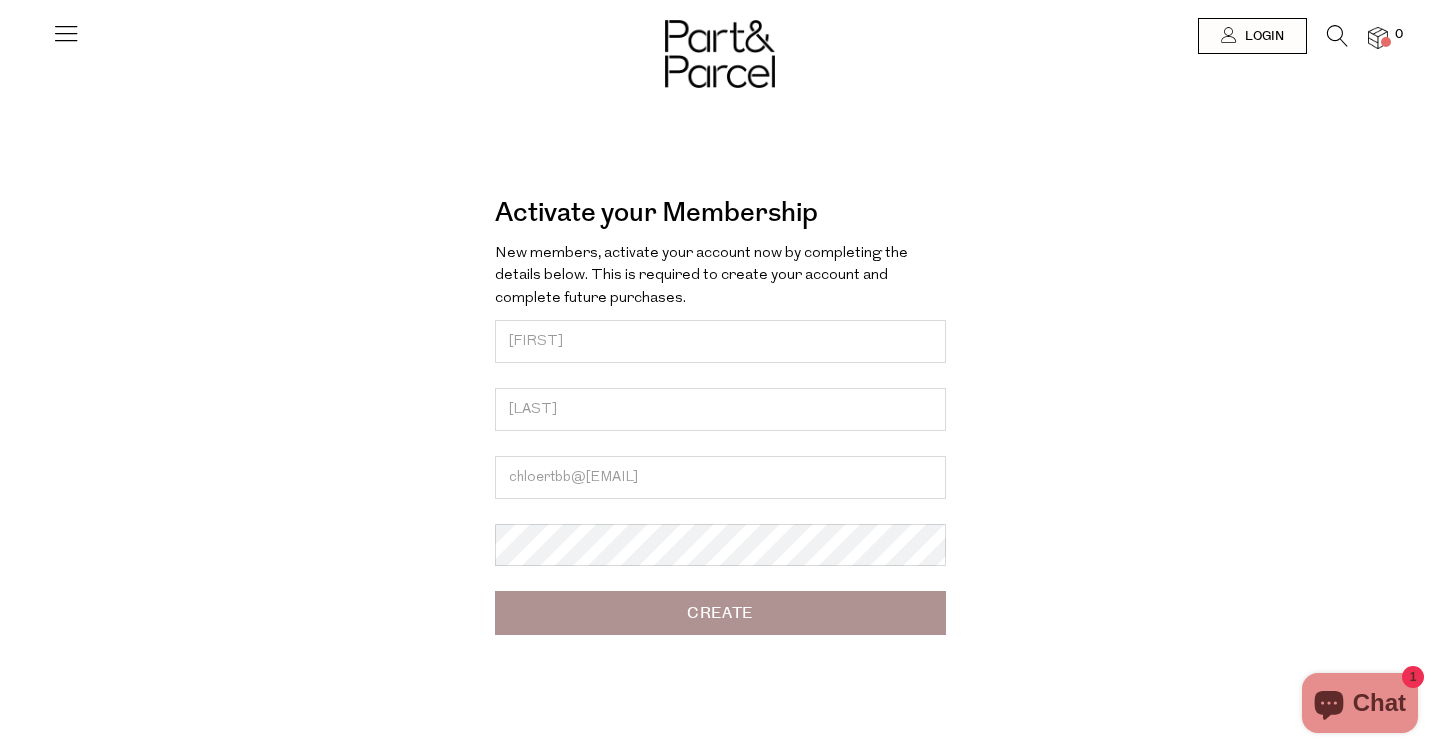 click on "Create" at bounding box center (720, 613) 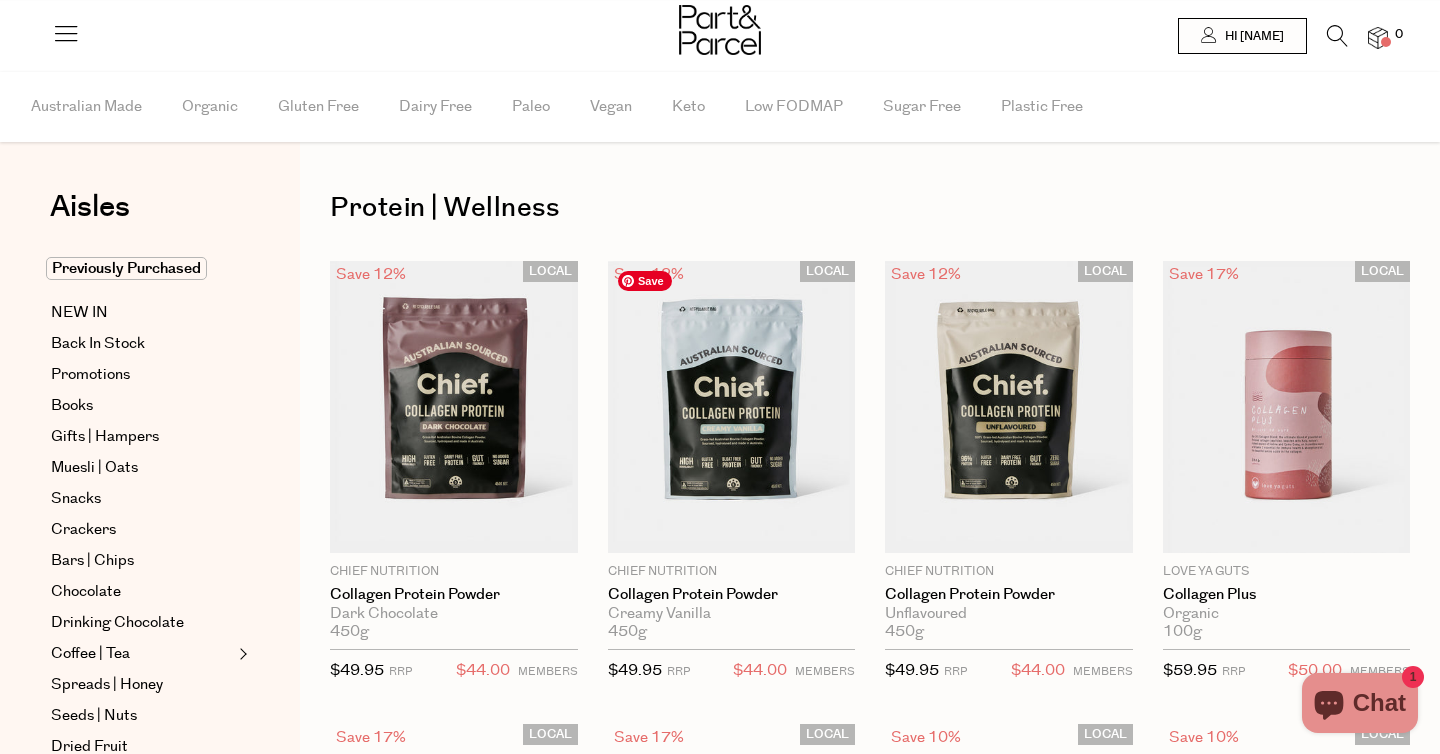 scroll, scrollTop: 0, scrollLeft: 0, axis: both 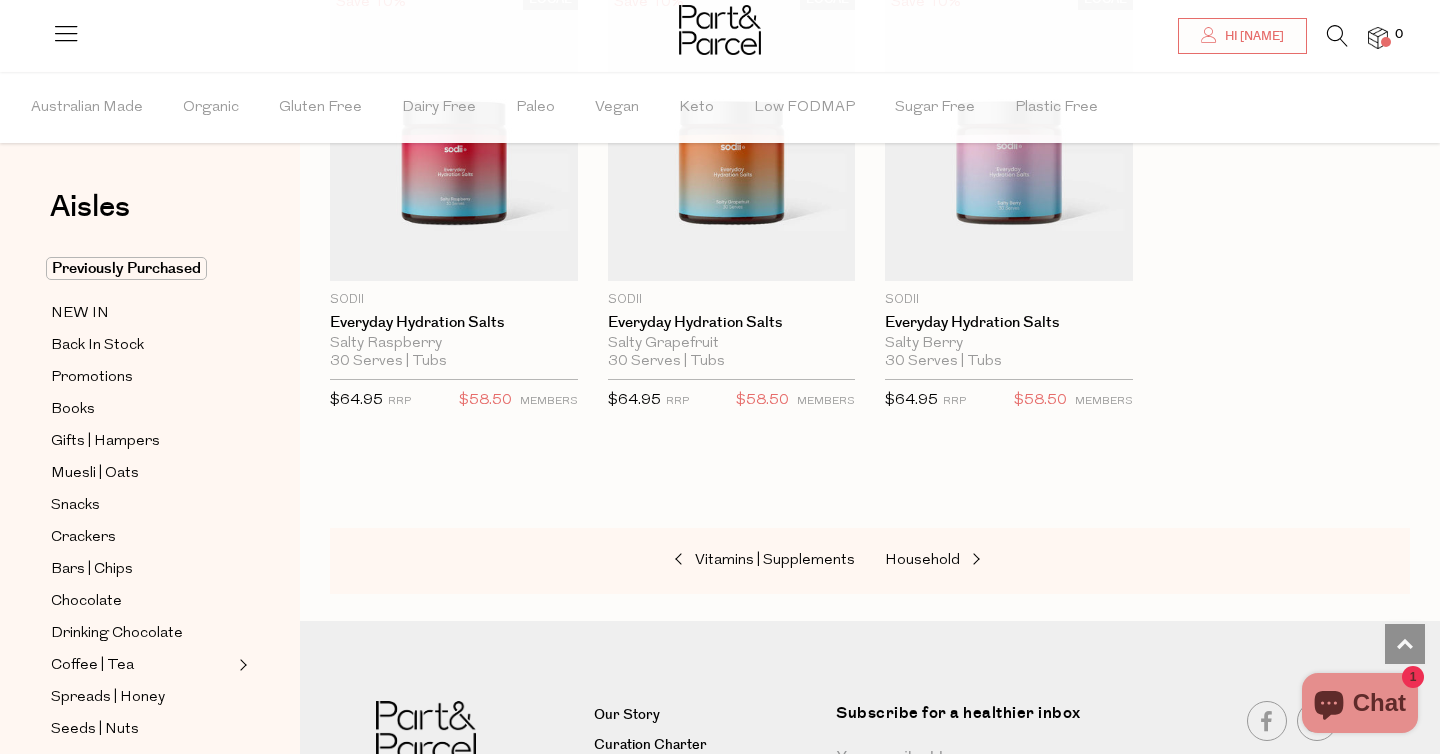 click at bounding box center [1337, 36] 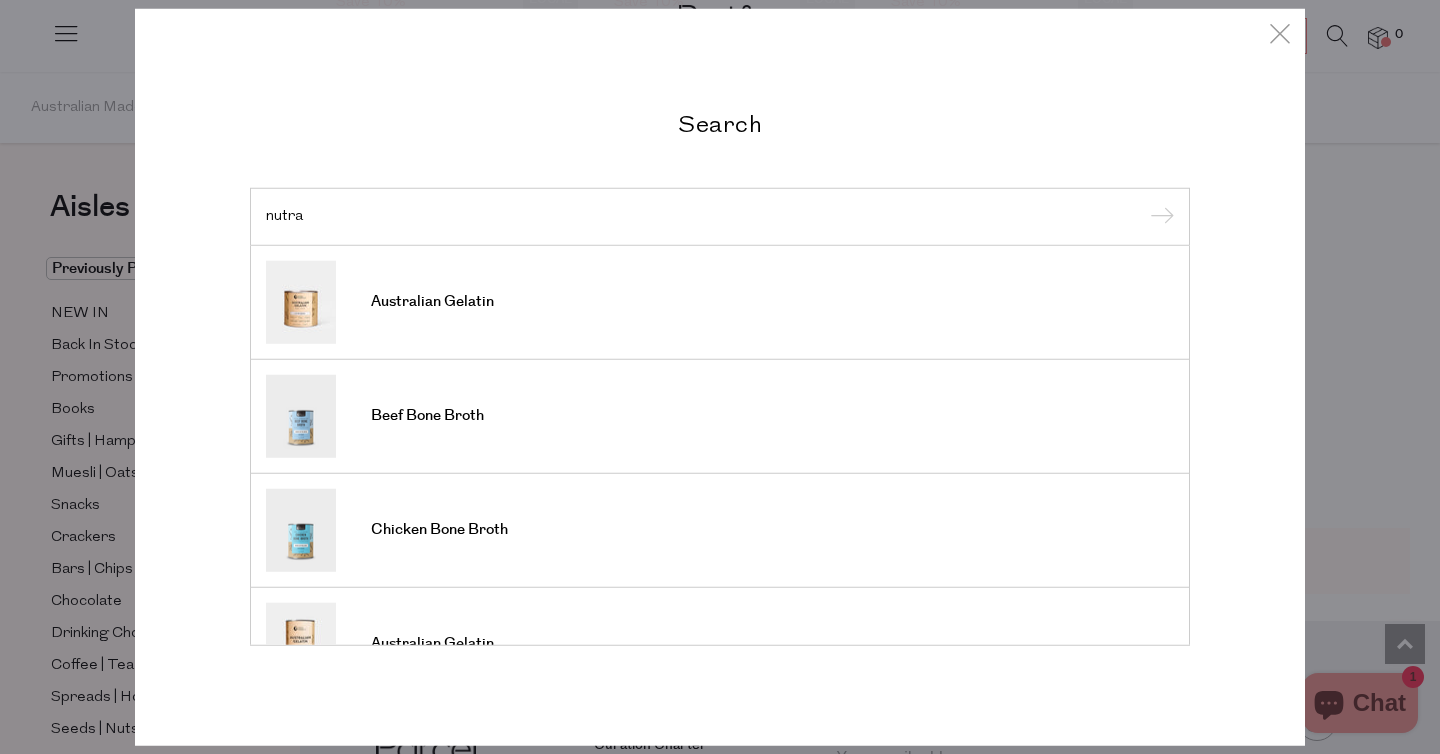 type on "nutra" 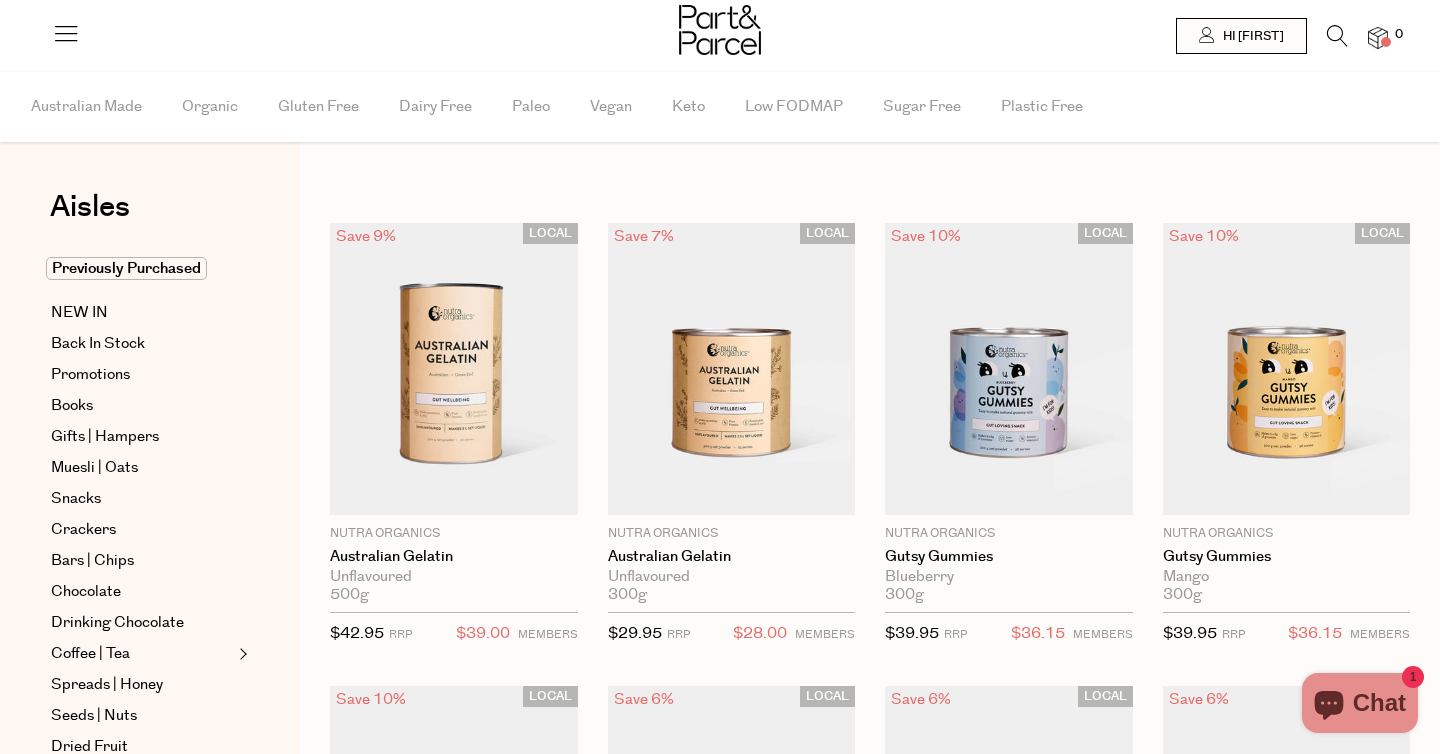 scroll, scrollTop: 0, scrollLeft: 0, axis: both 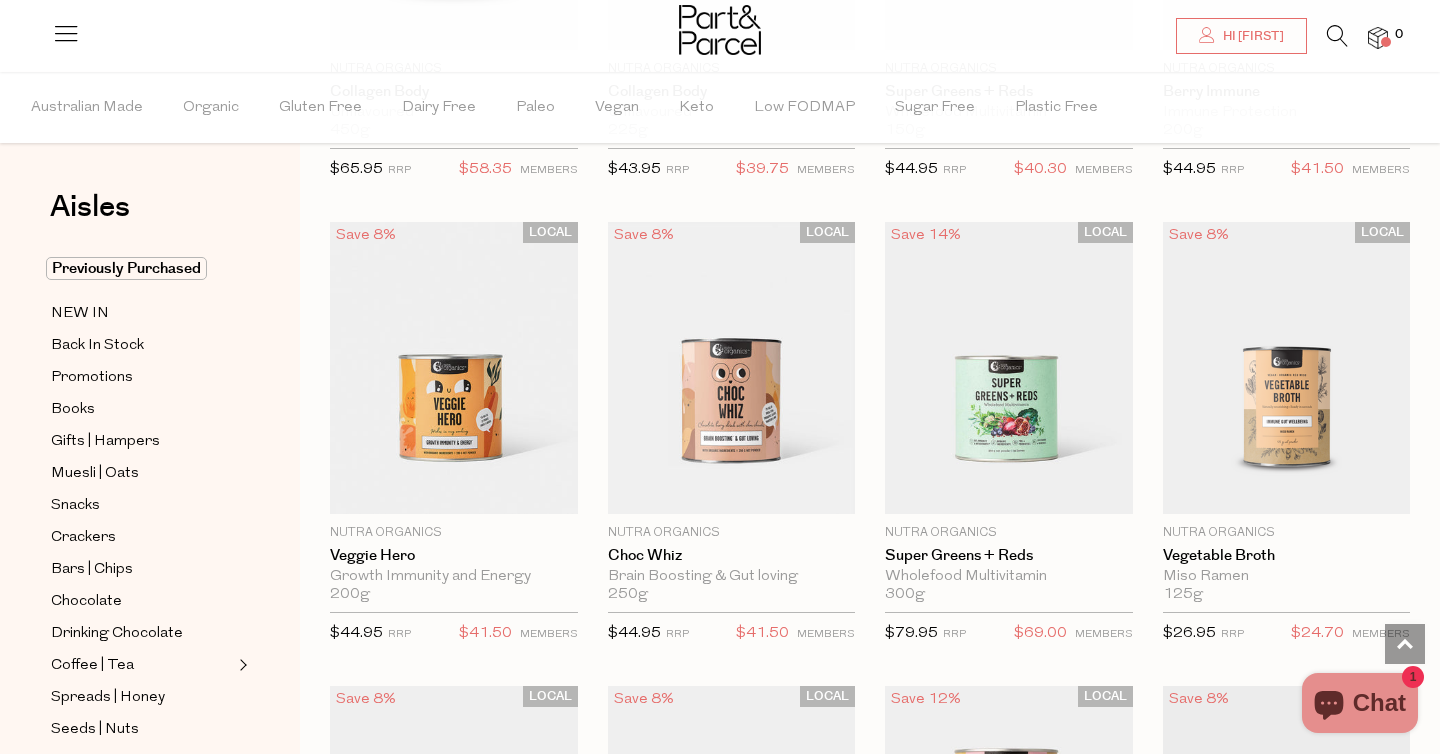 drag, startPoint x: 693, startPoint y: 556, endPoint x: 868, endPoint y: 209, distance: 388.63092 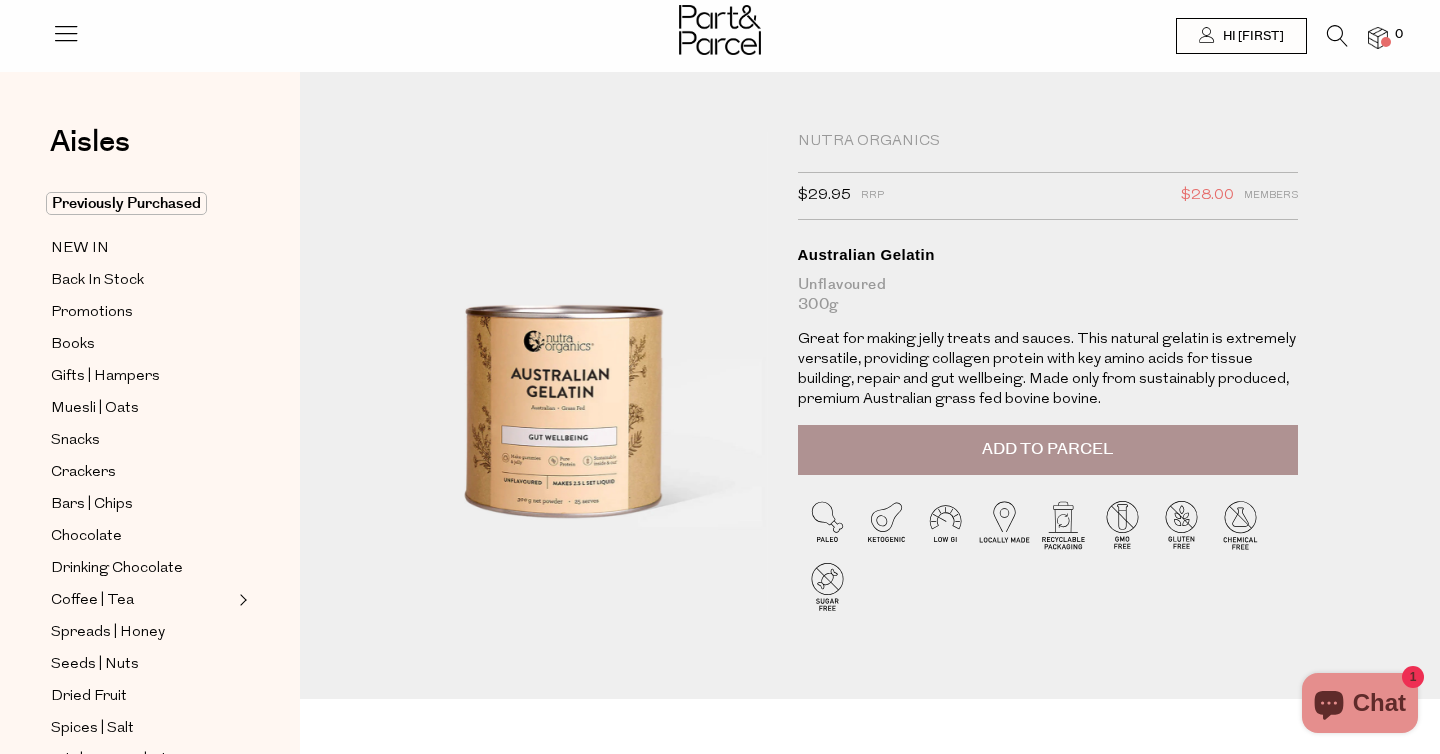 scroll, scrollTop: 0, scrollLeft: 0, axis: both 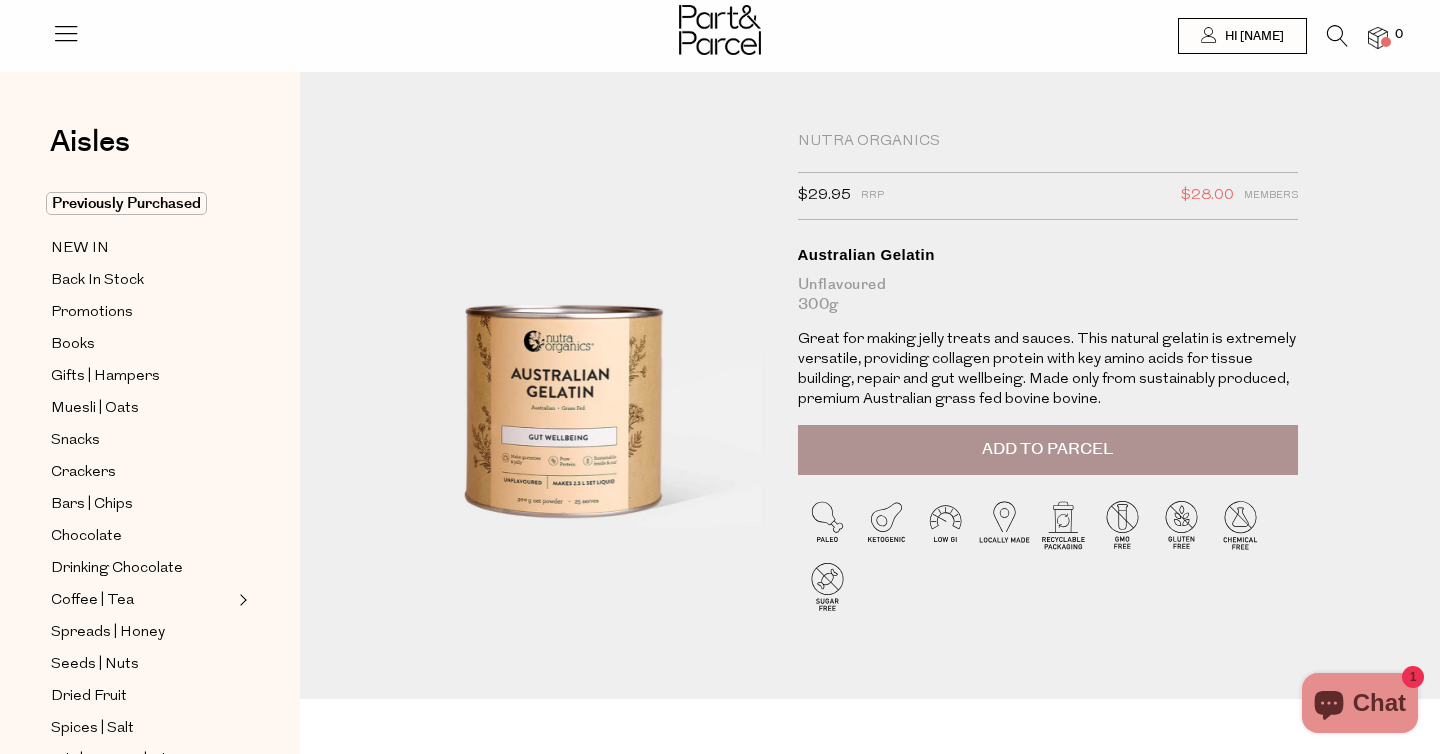 click on "Add to Parcel" at bounding box center (1047, 449) 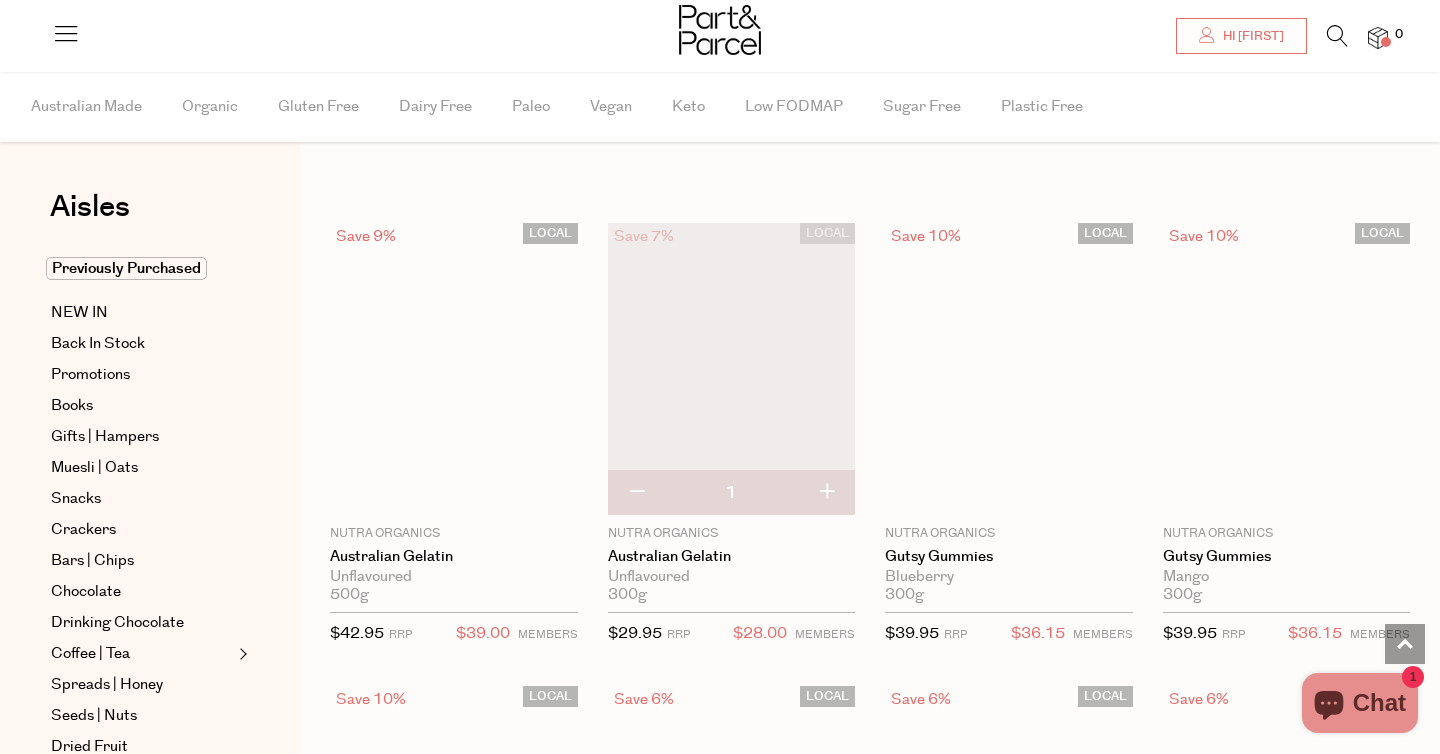 scroll, scrollTop: 1578, scrollLeft: 0, axis: vertical 